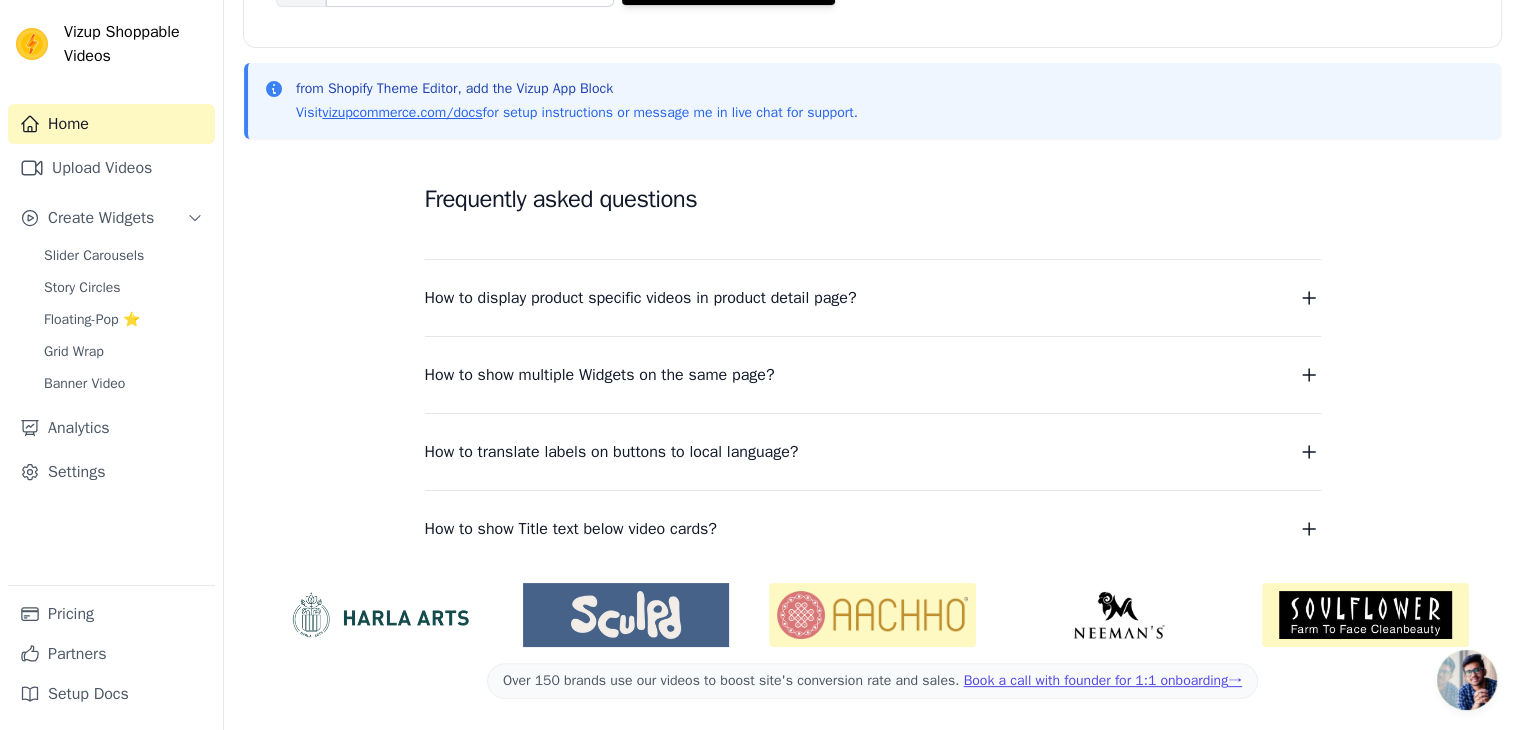 scroll, scrollTop: 0, scrollLeft: 0, axis: both 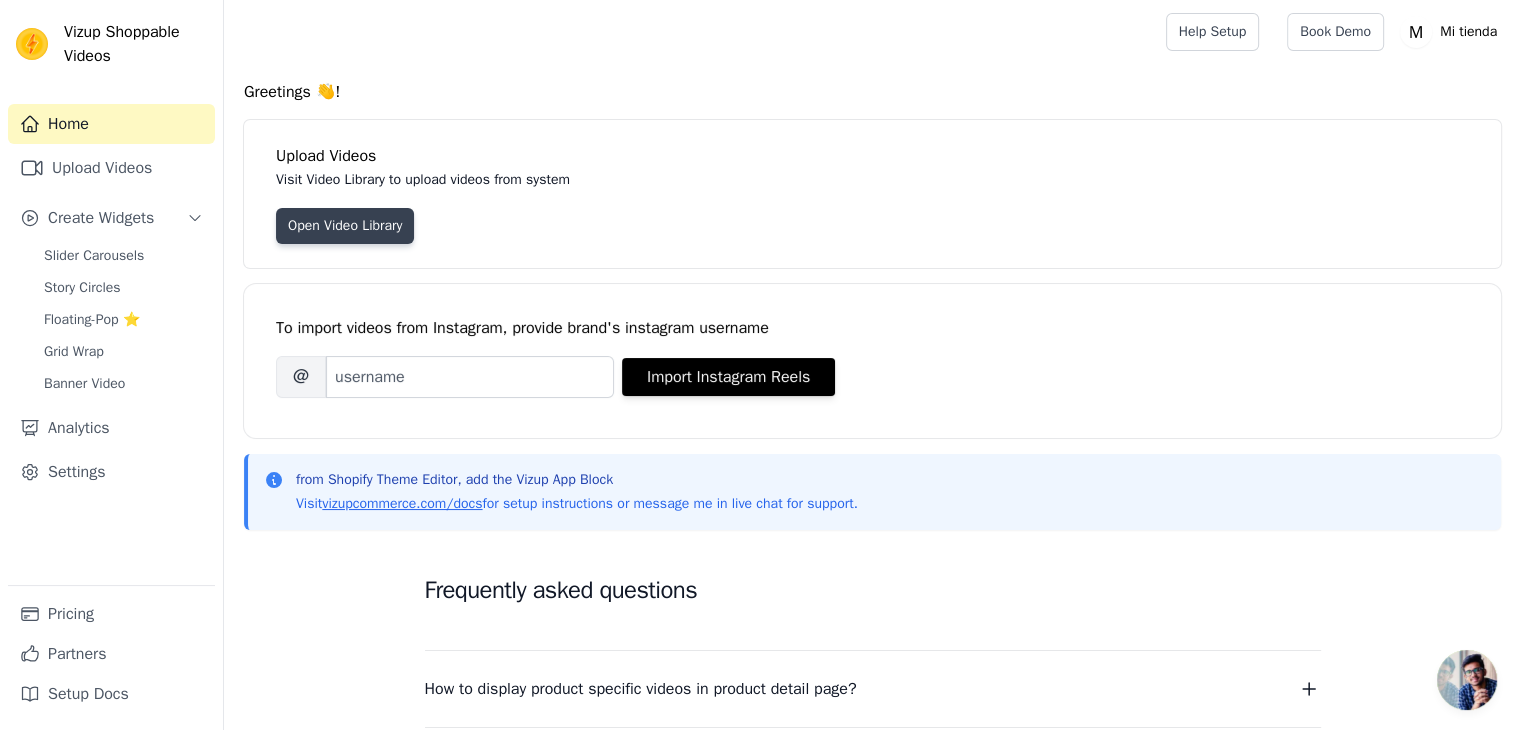 click on "Open Video Library" at bounding box center (345, 226) 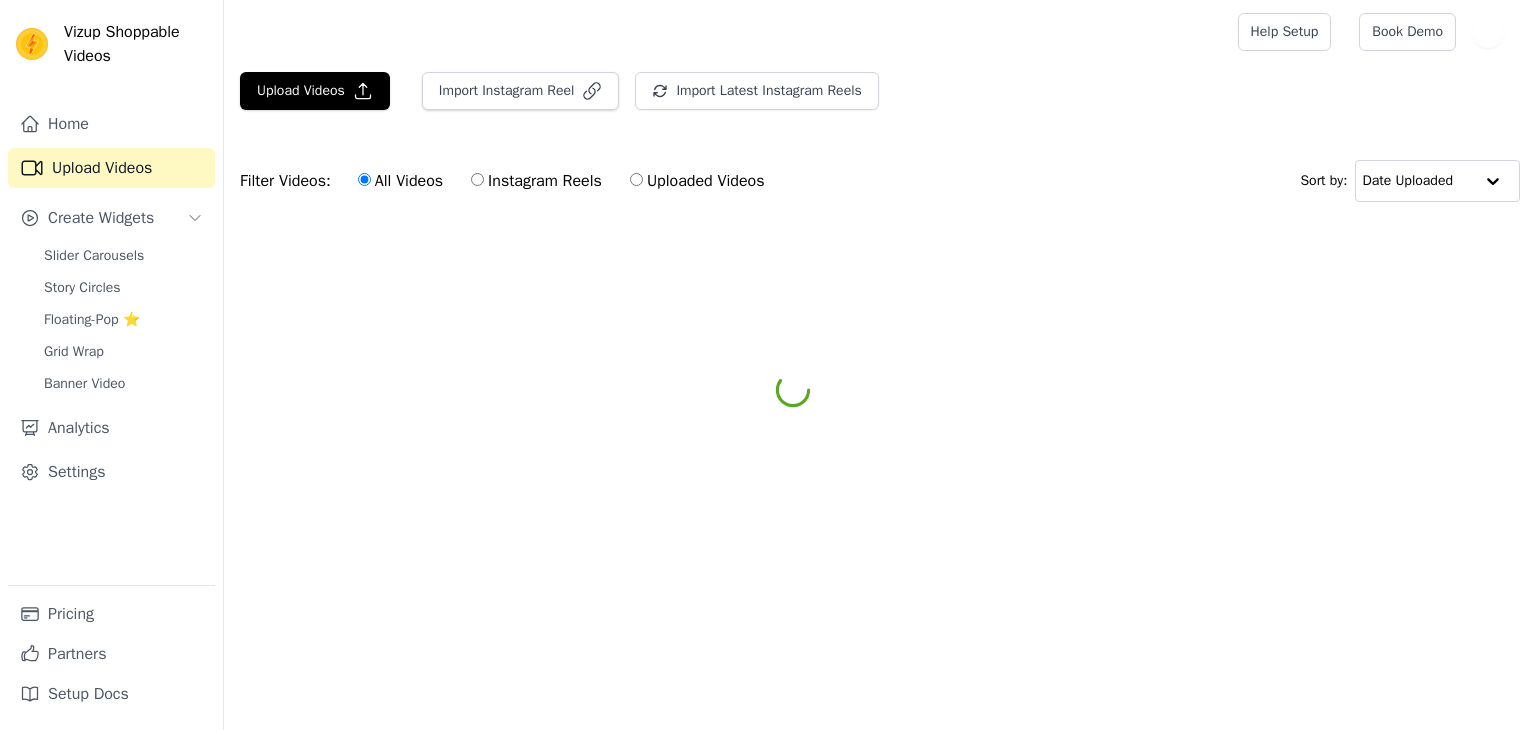 scroll, scrollTop: 0, scrollLeft: 0, axis: both 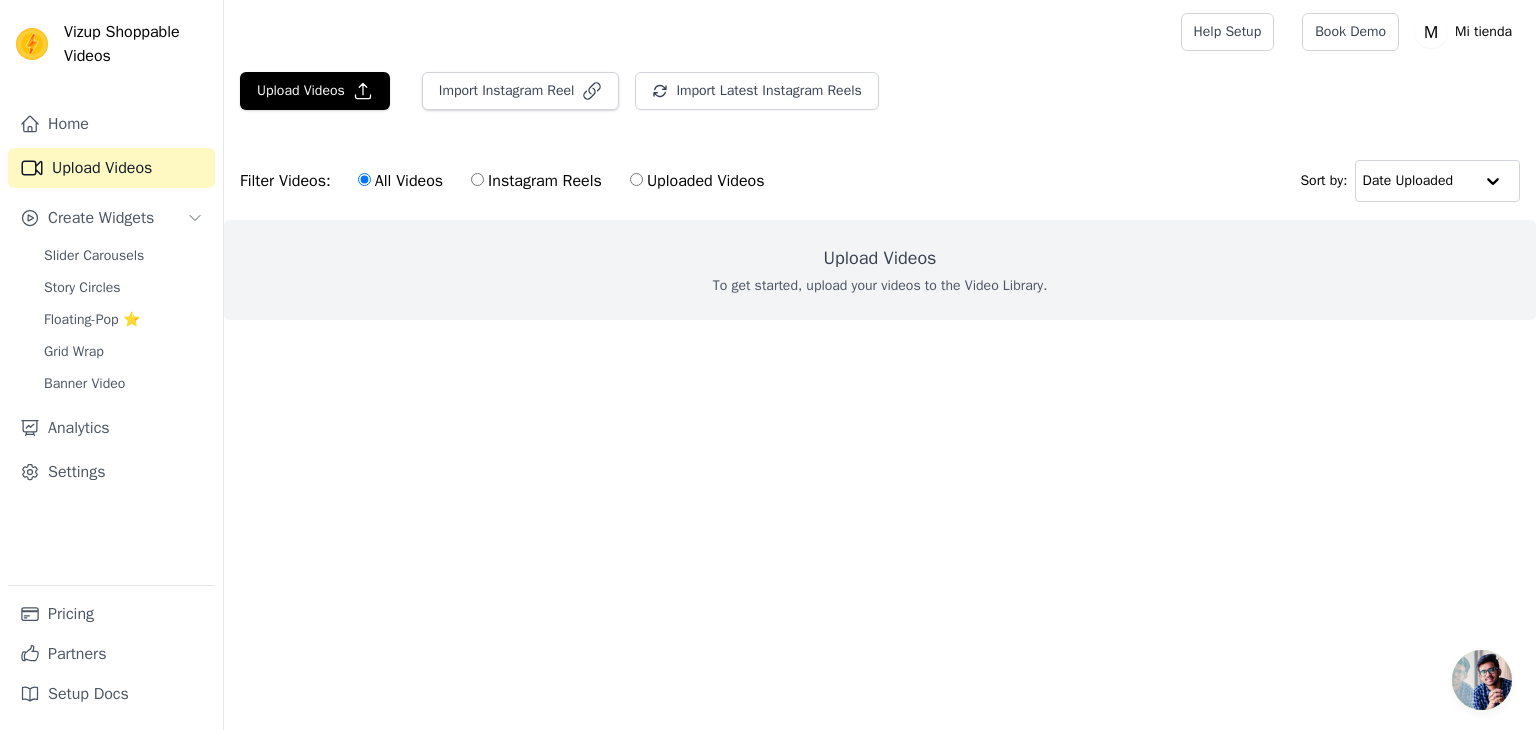 click on "Upload Videos   To get started, upload your videos to the Video Library." at bounding box center (880, 270) 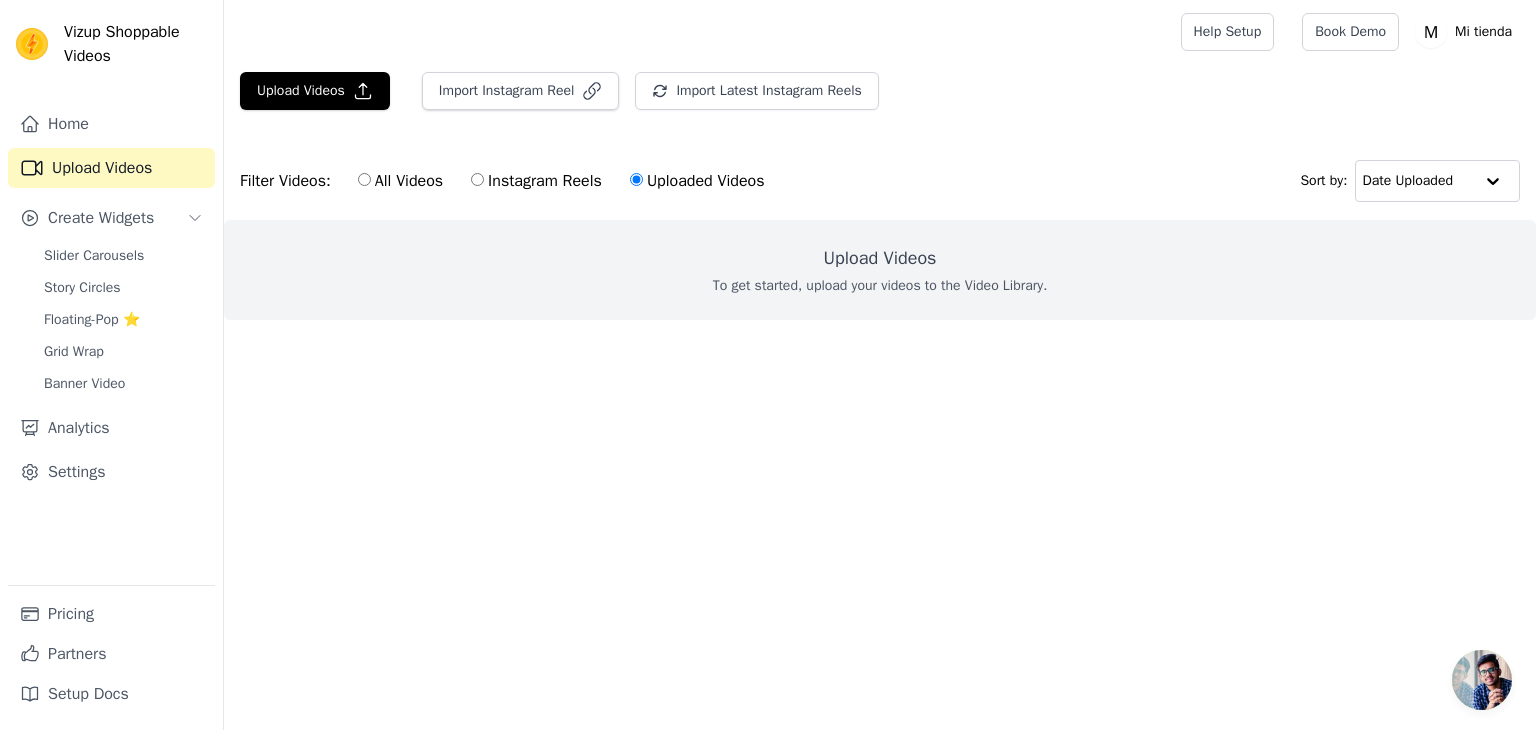 click on "All Videos" at bounding box center (400, 181) 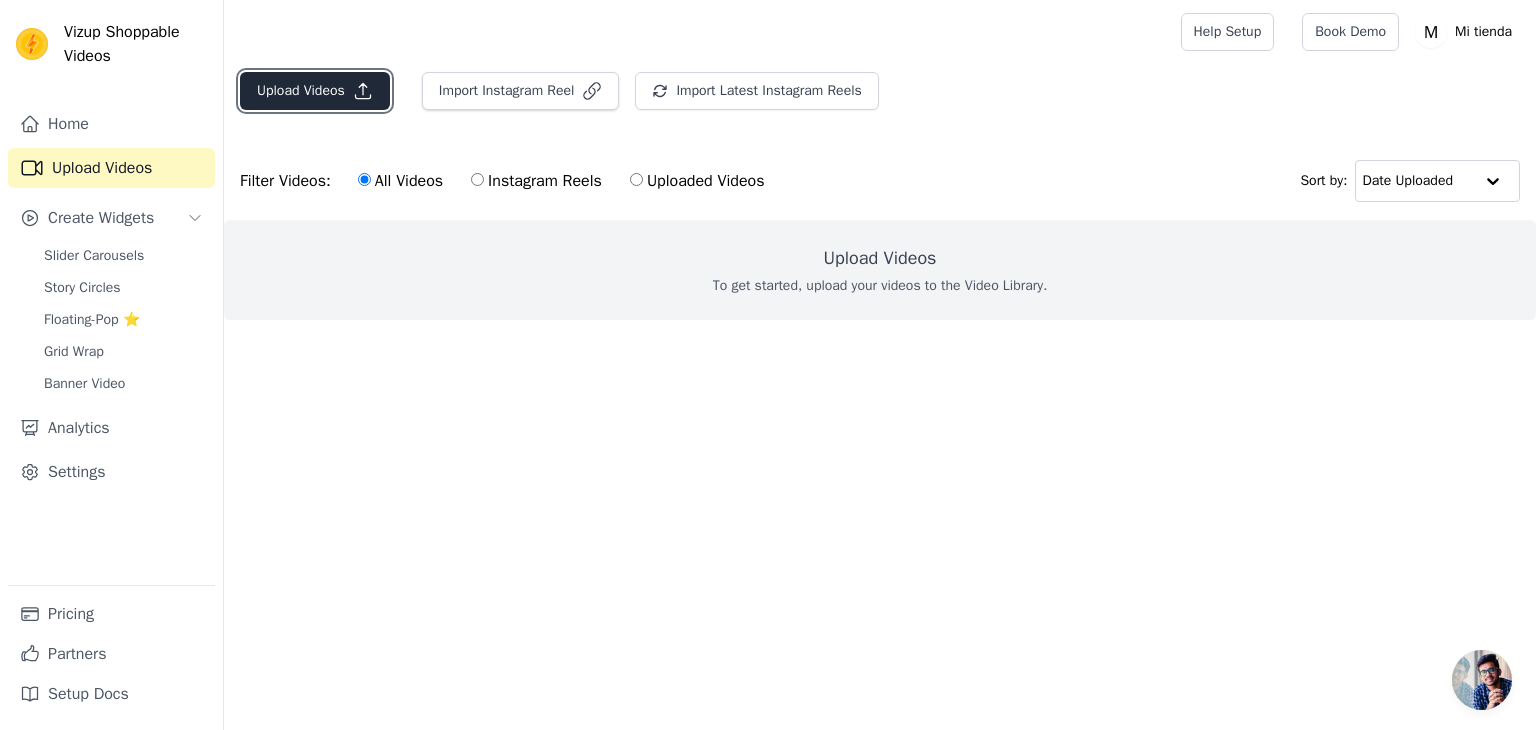 click on "Upload Videos" at bounding box center (315, 91) 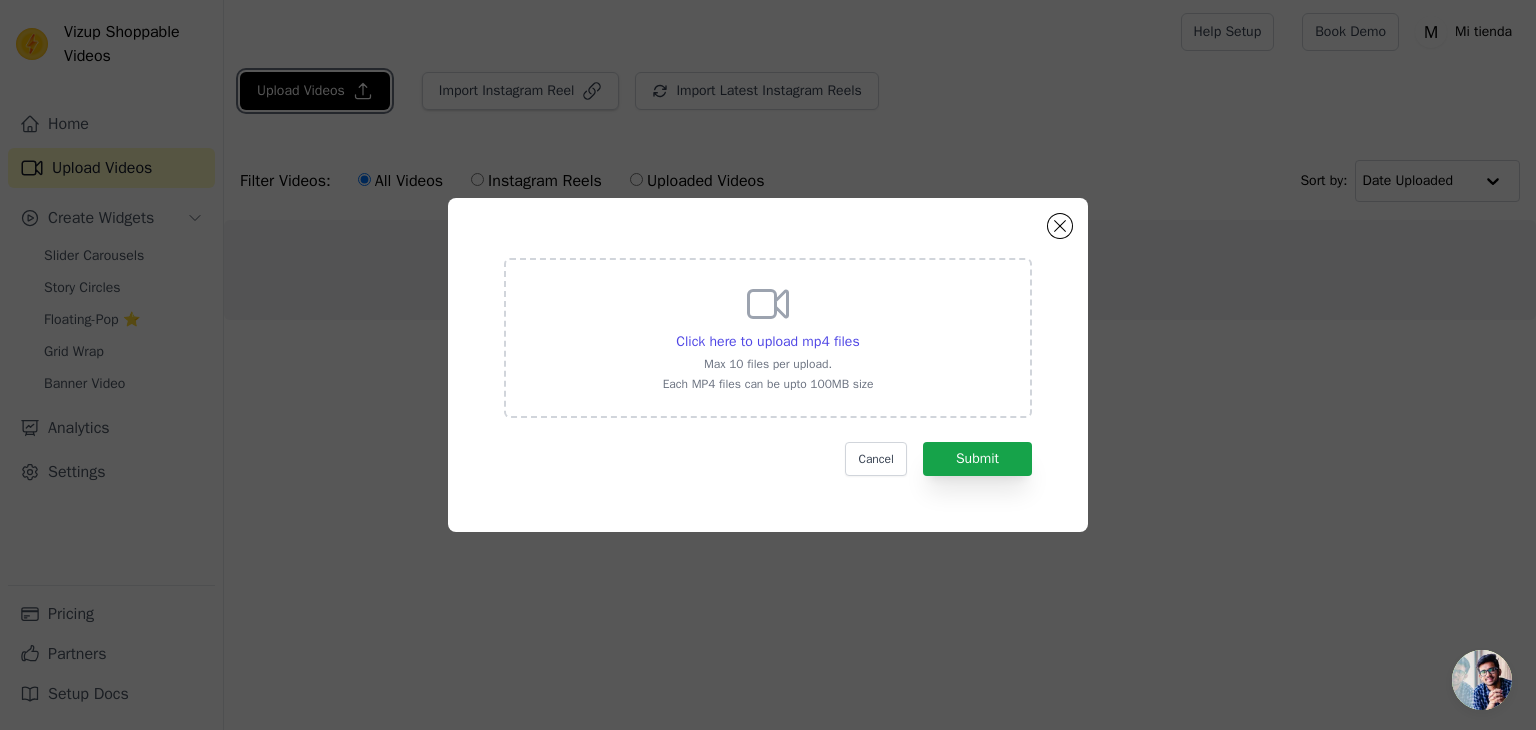 type 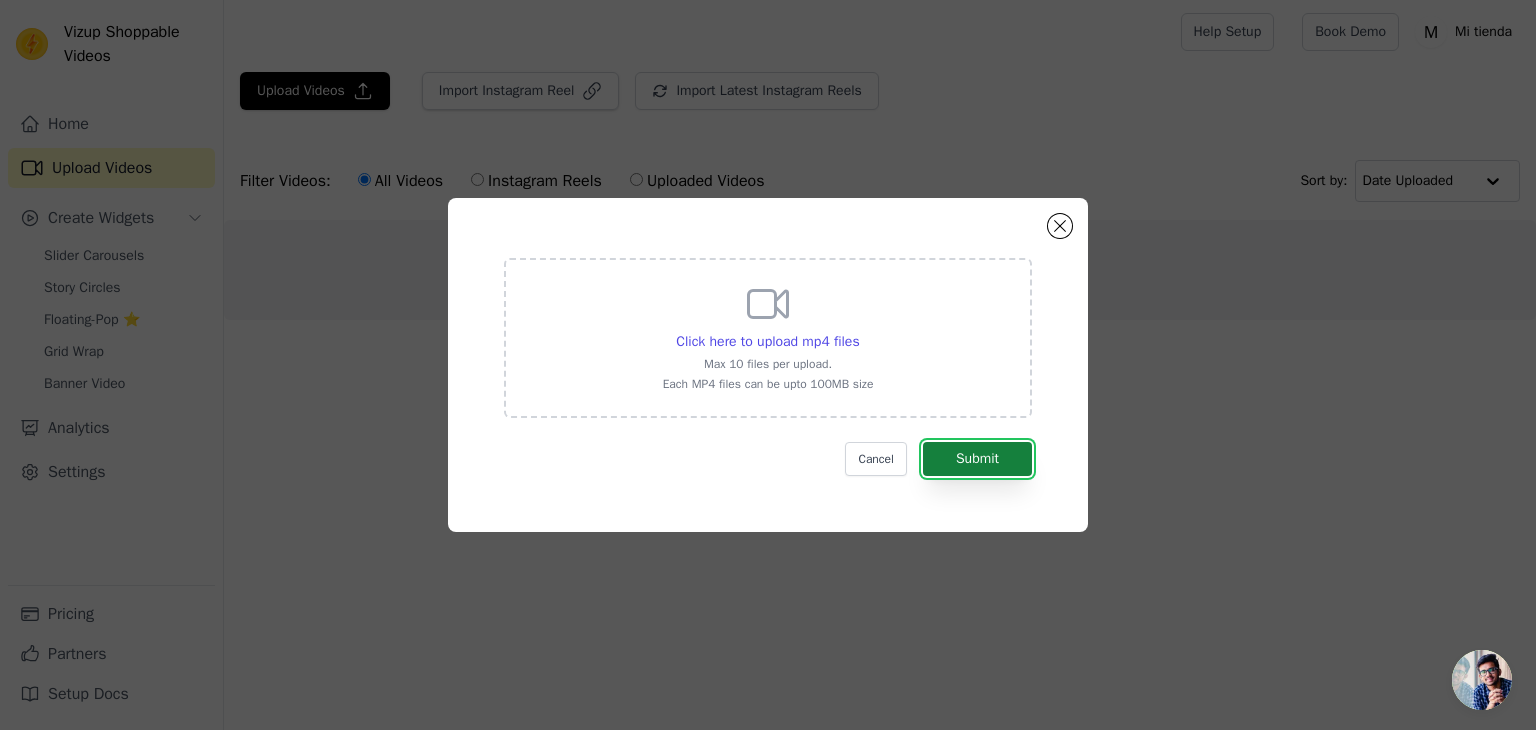 click on "Submit" at bounding box center [977, 459] 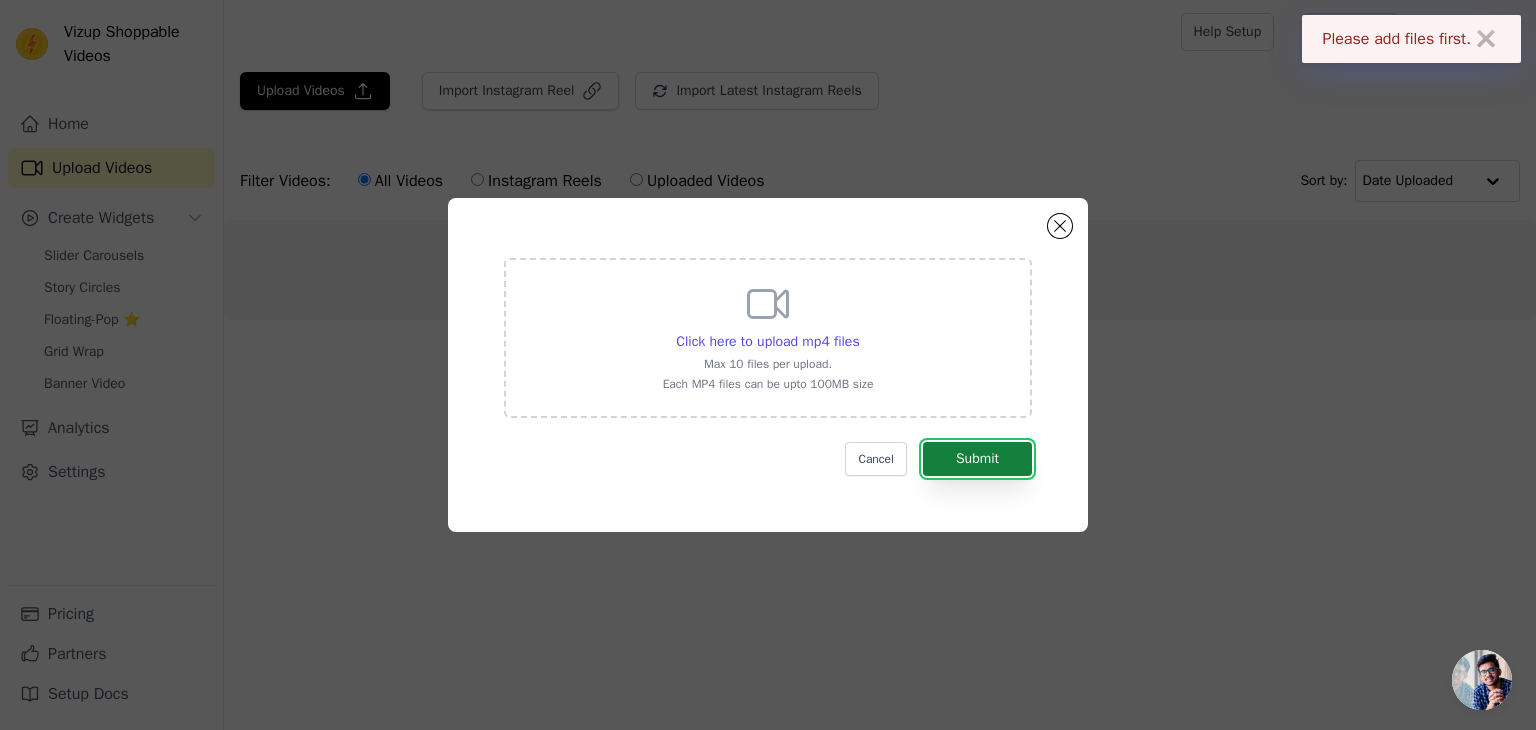 click on "Submit" at bounding box center (977, 459) 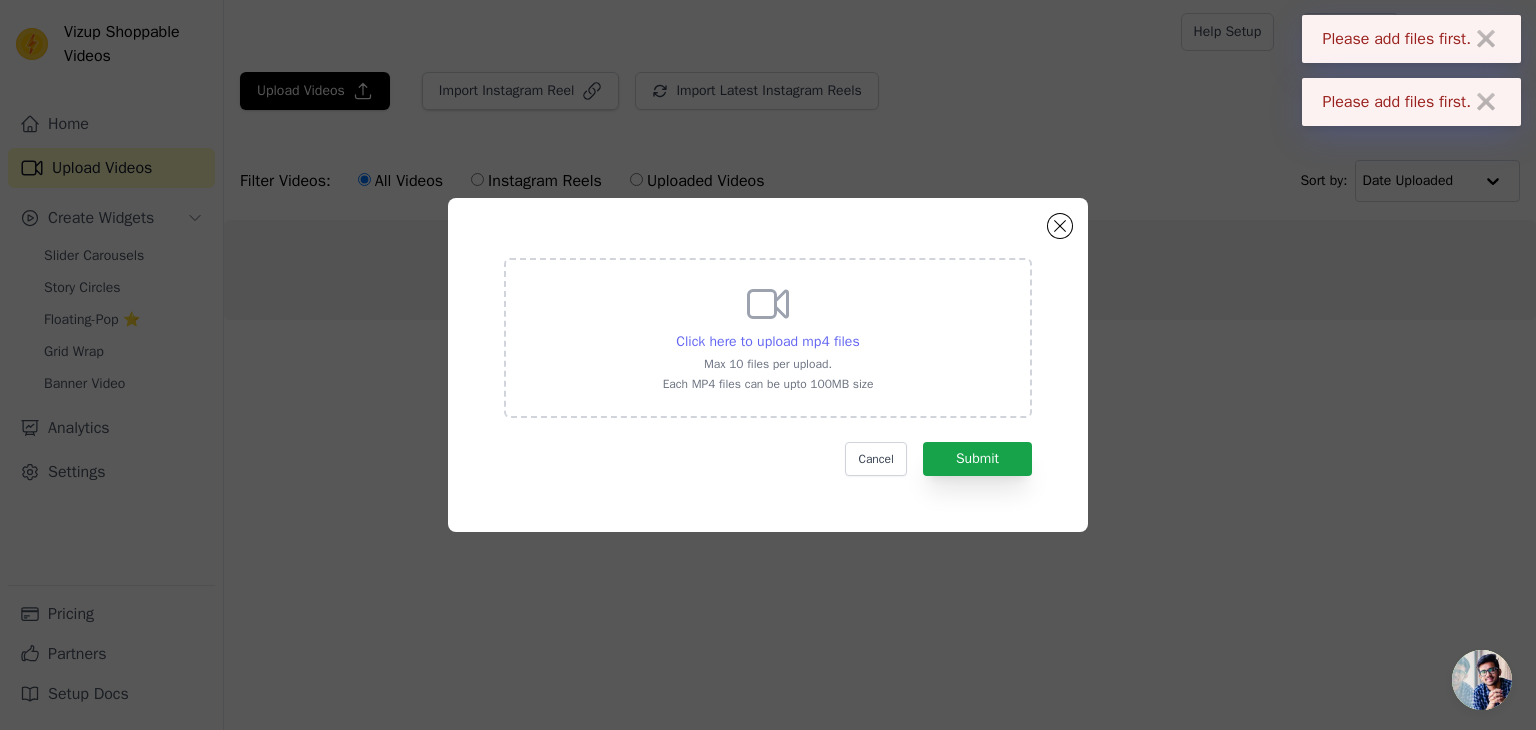 click on "Click here to upload mp4 files" at bounding box center (767, 341) 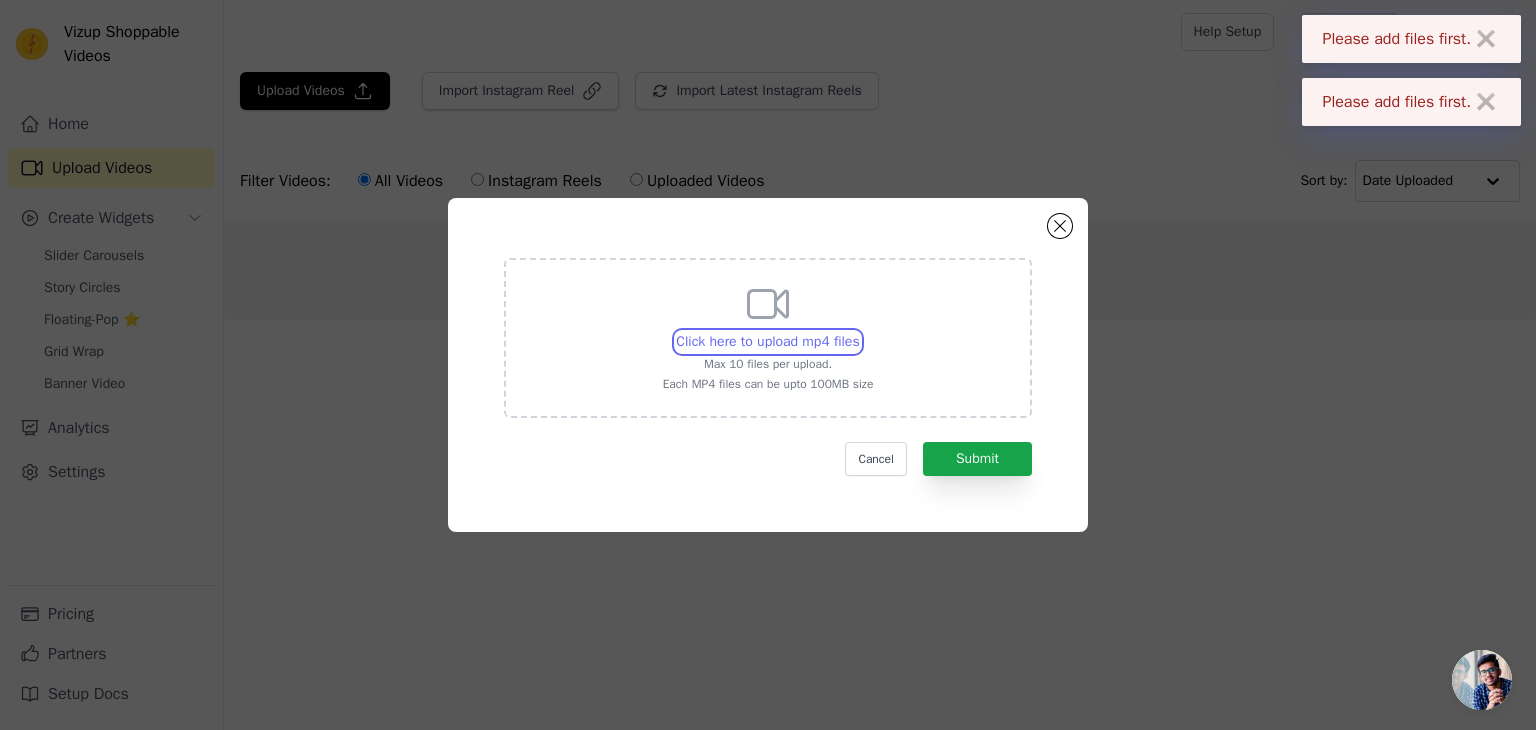 click on "Click here to upload mp4 files     Max 10 files per upload.   Each MP4 files can be upto 100MB size" at bounding box center [859, 331] 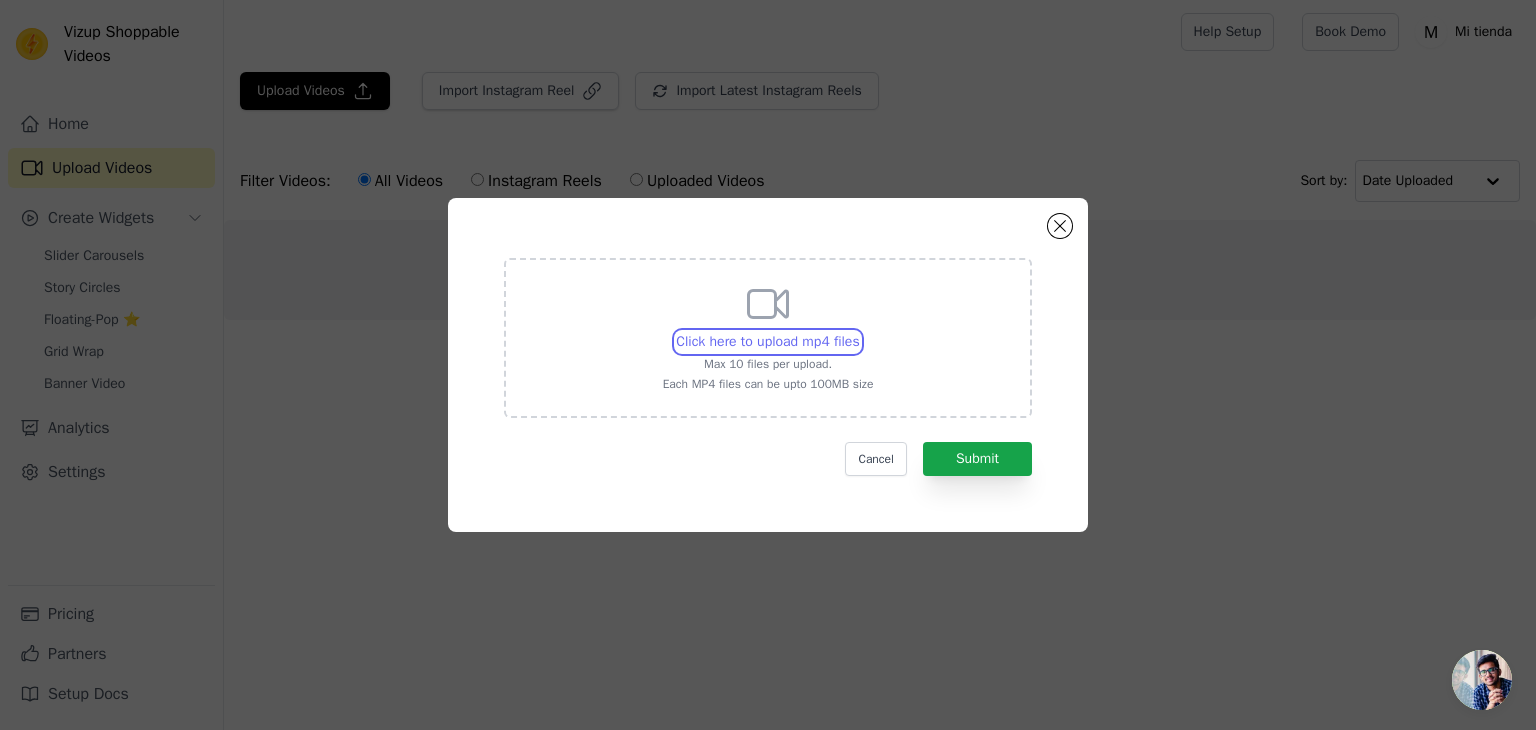 type on "C:\fakepath\iPhone 14 Pro, Pro Max introduction.mp4" 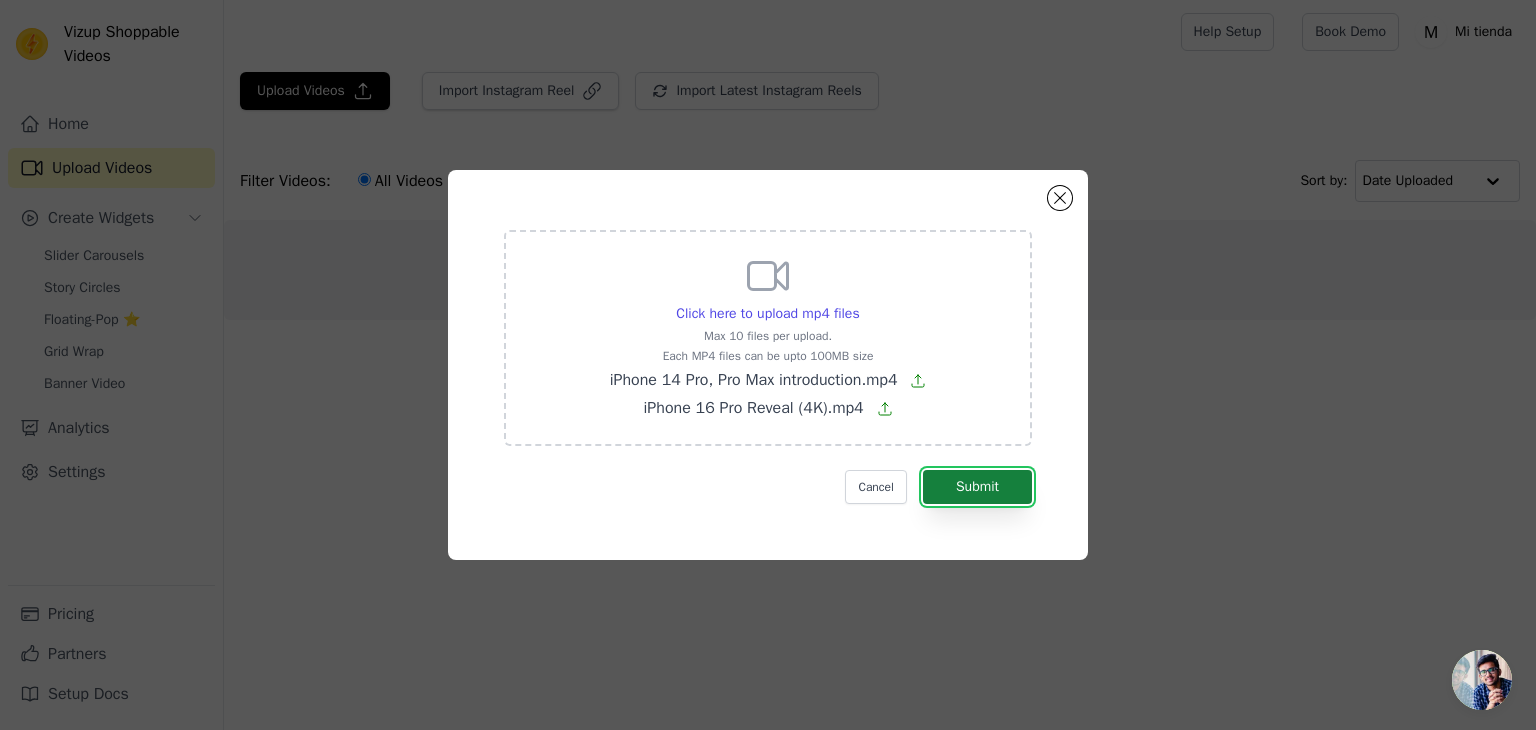 click on "Submit" at bounding box center (977, 487) 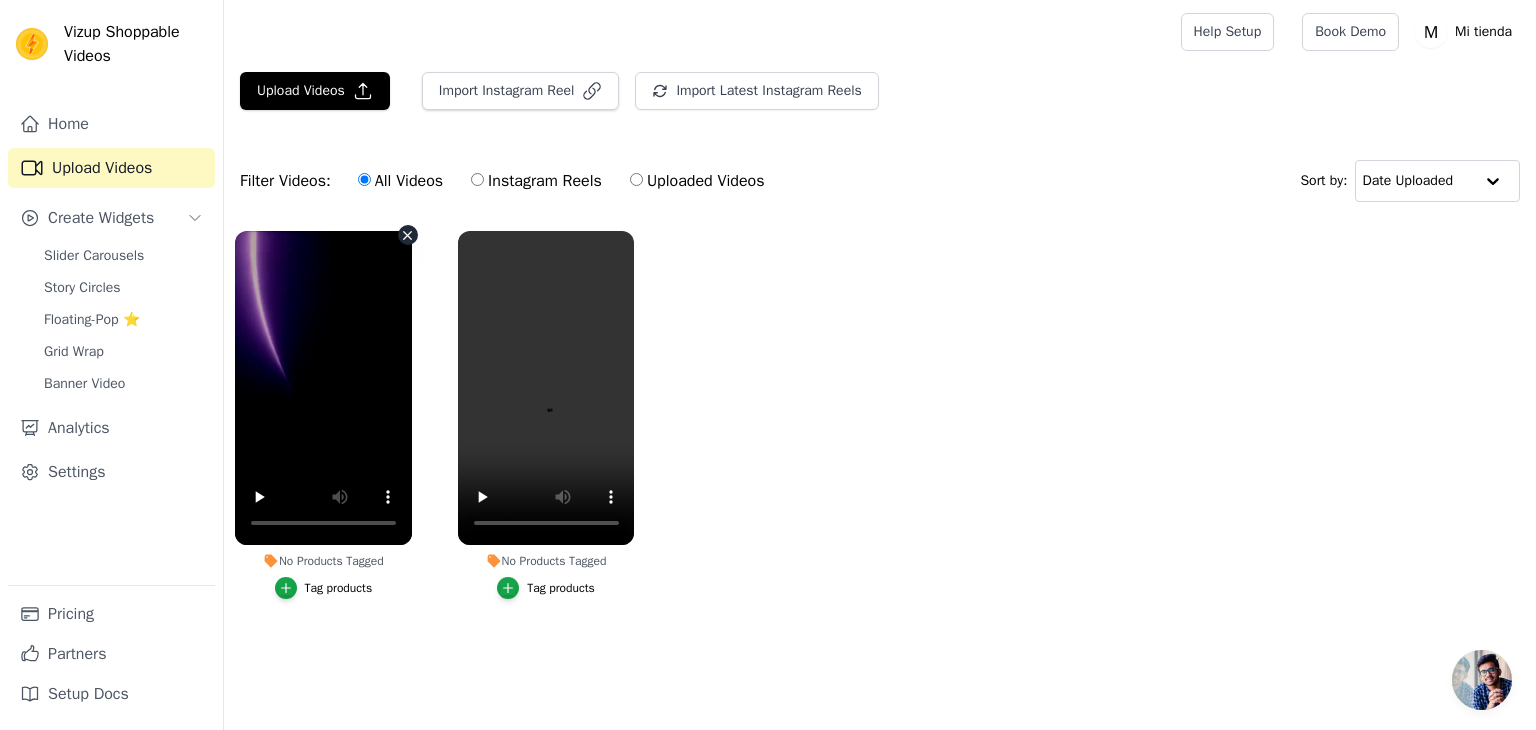 scroll, scrollTop: 0, scrollLeft: 0, axis: both 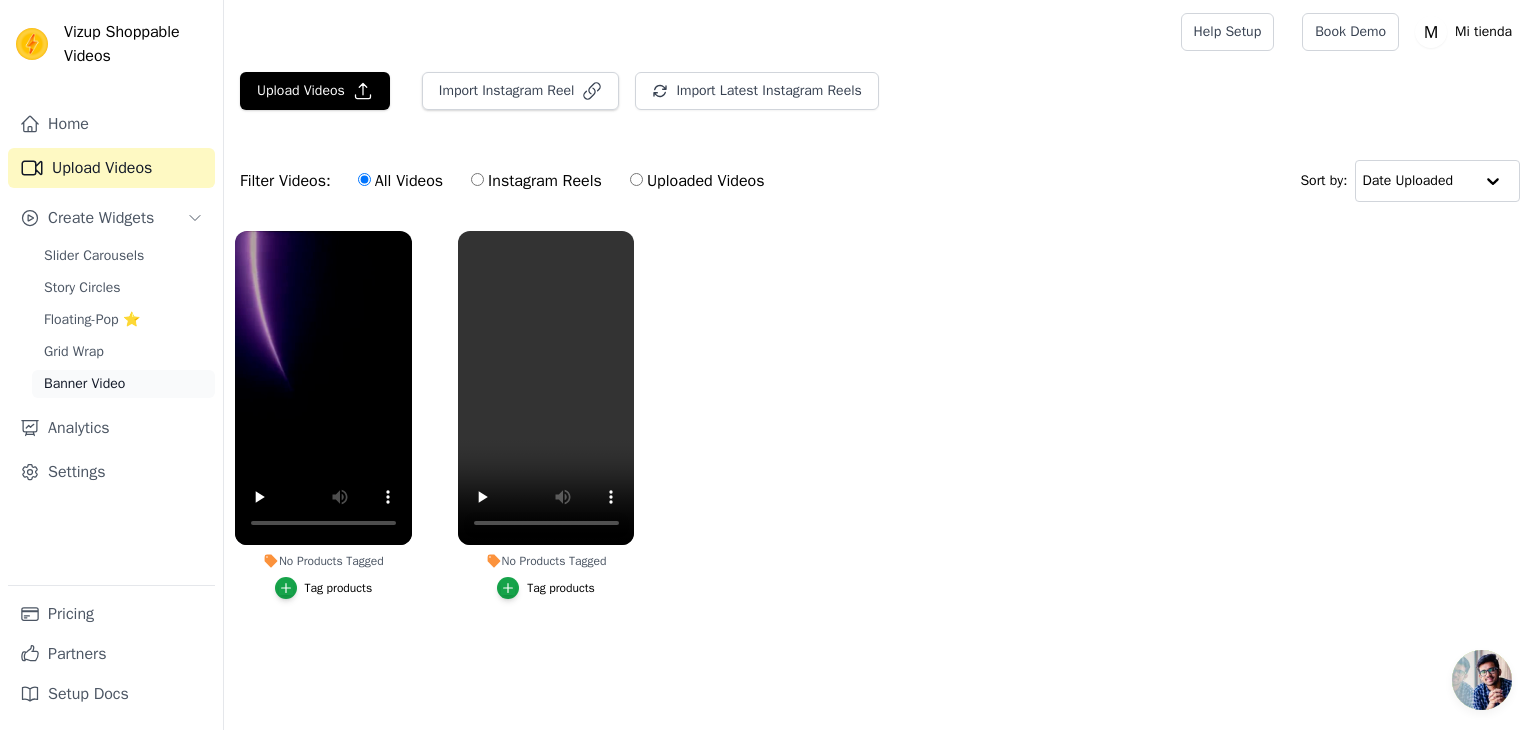 click on "Banner Video" at bounding box center (84, 384) 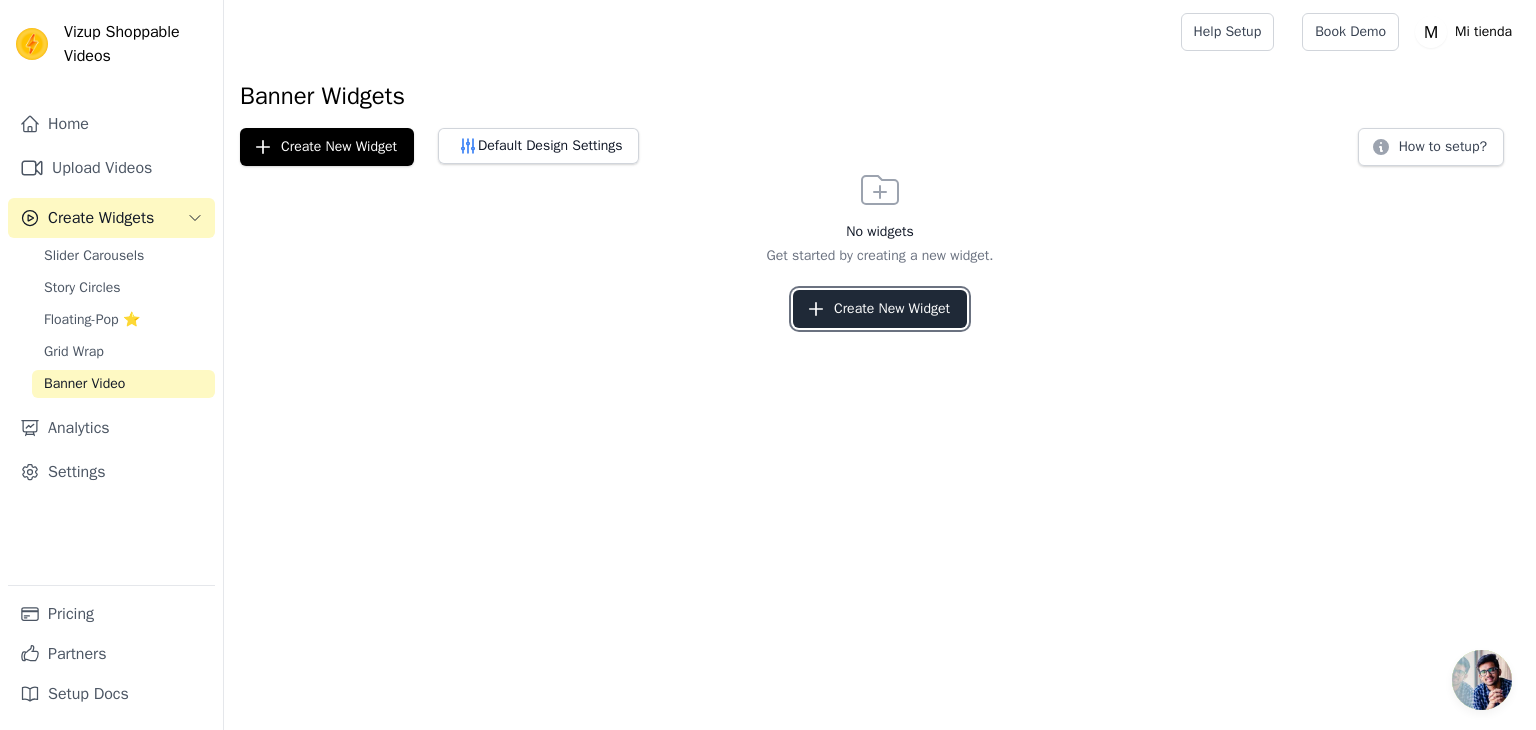 click on "Create New Widget" at bounding box center (880, 309) 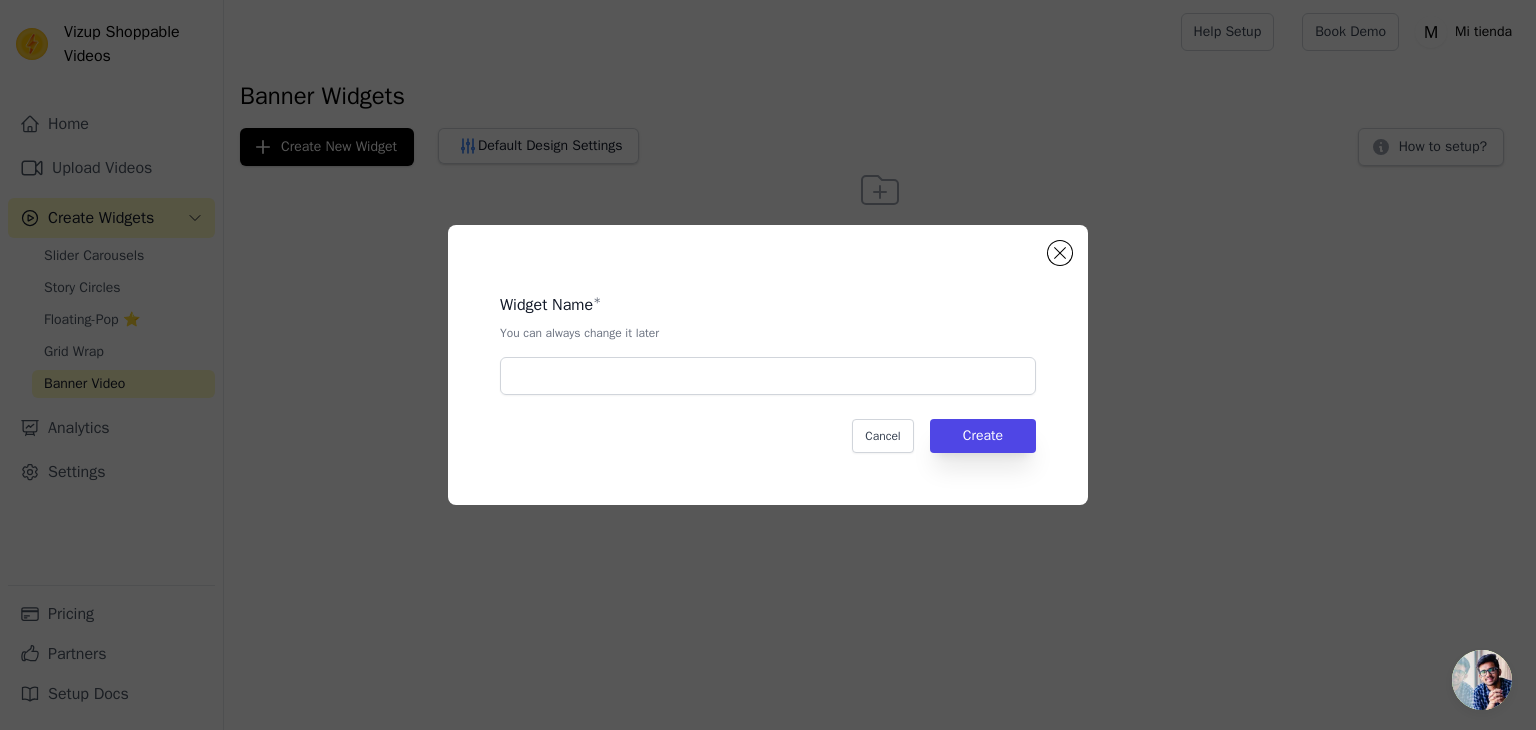 drag, startPoint x: 677, startPoint y: 398, endPoint x: 676, endPoint y: 385, distance: 13.038404 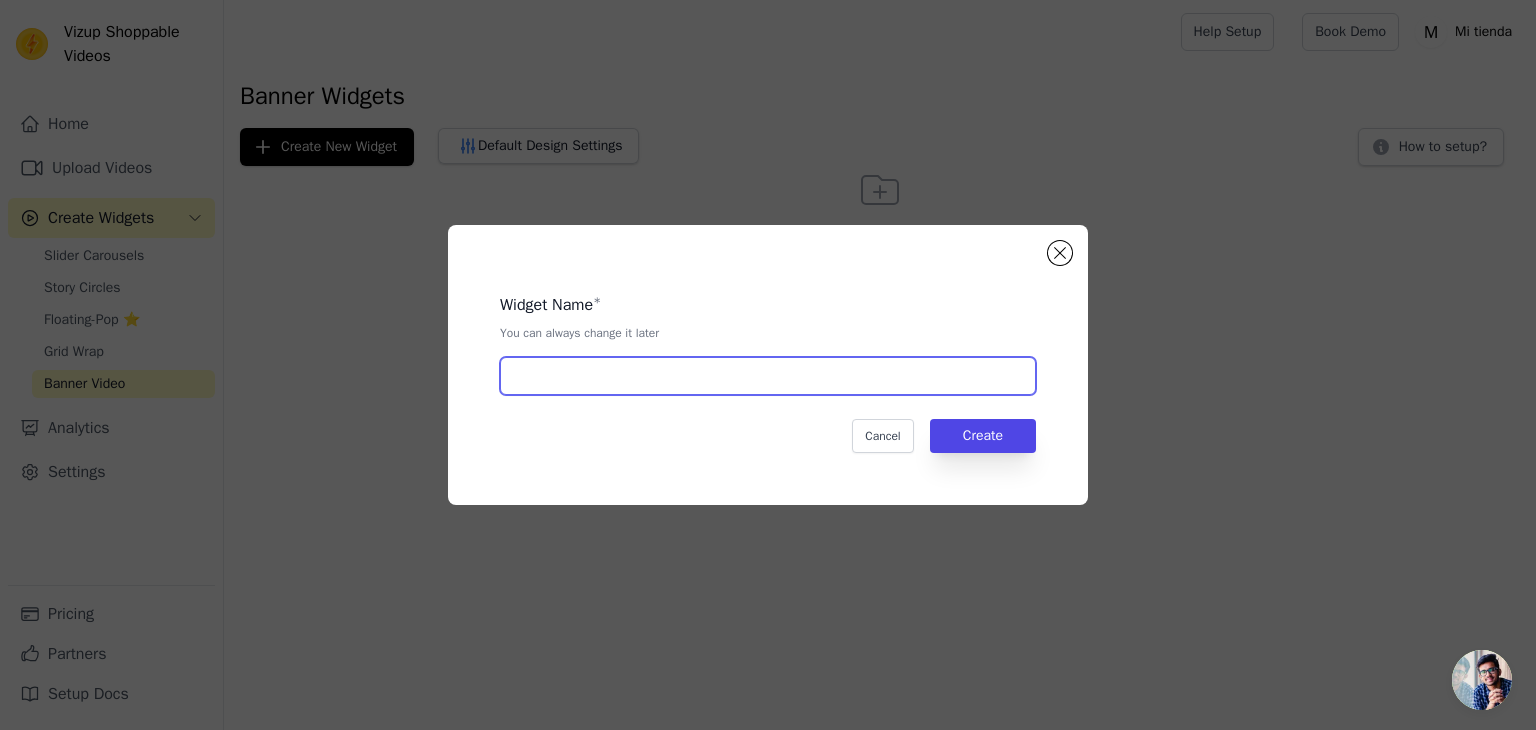 click at bounding box center [768, 376] 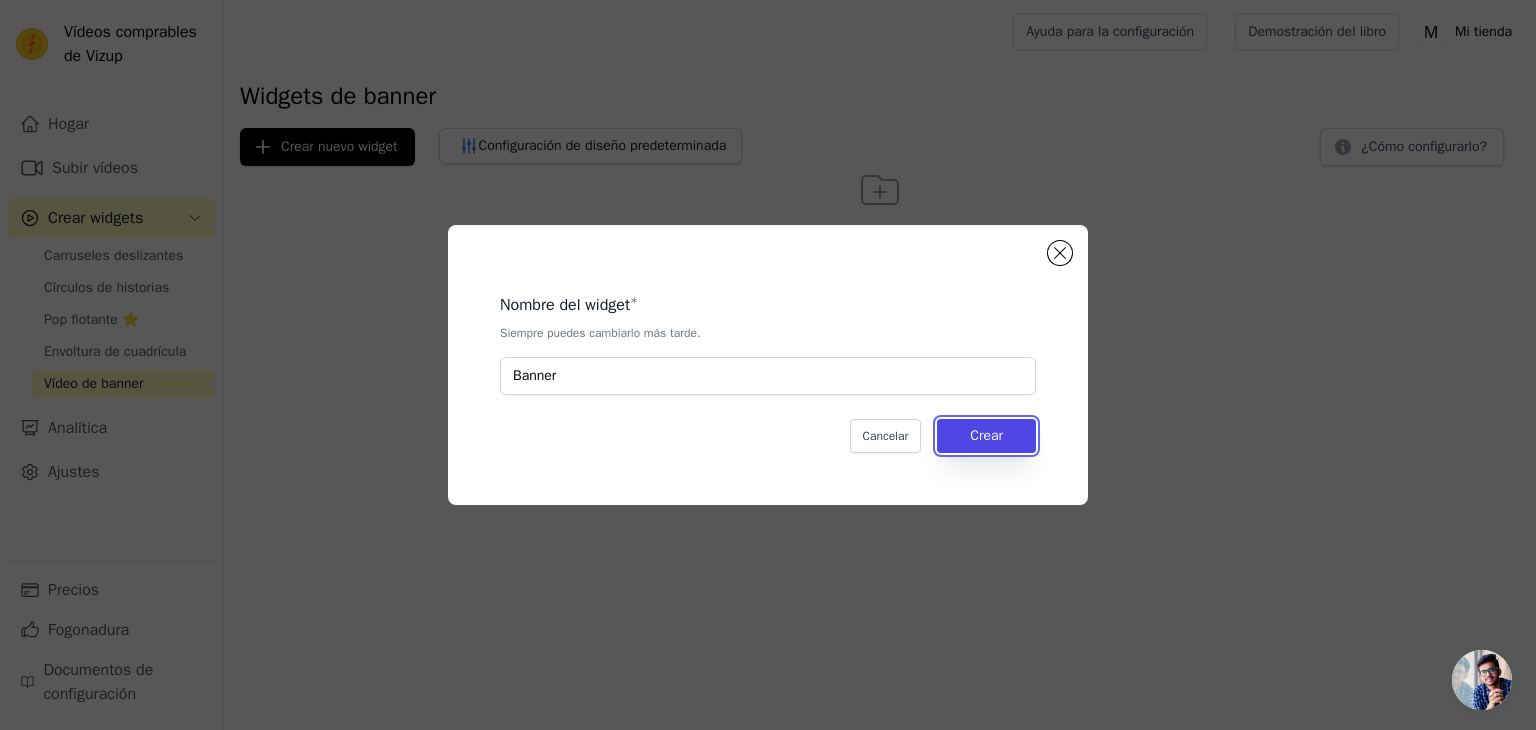 drag, startPoint x: 992, startPoint y: 423, endPoint x: 805, endPoint y: 385, distance: 190.8219 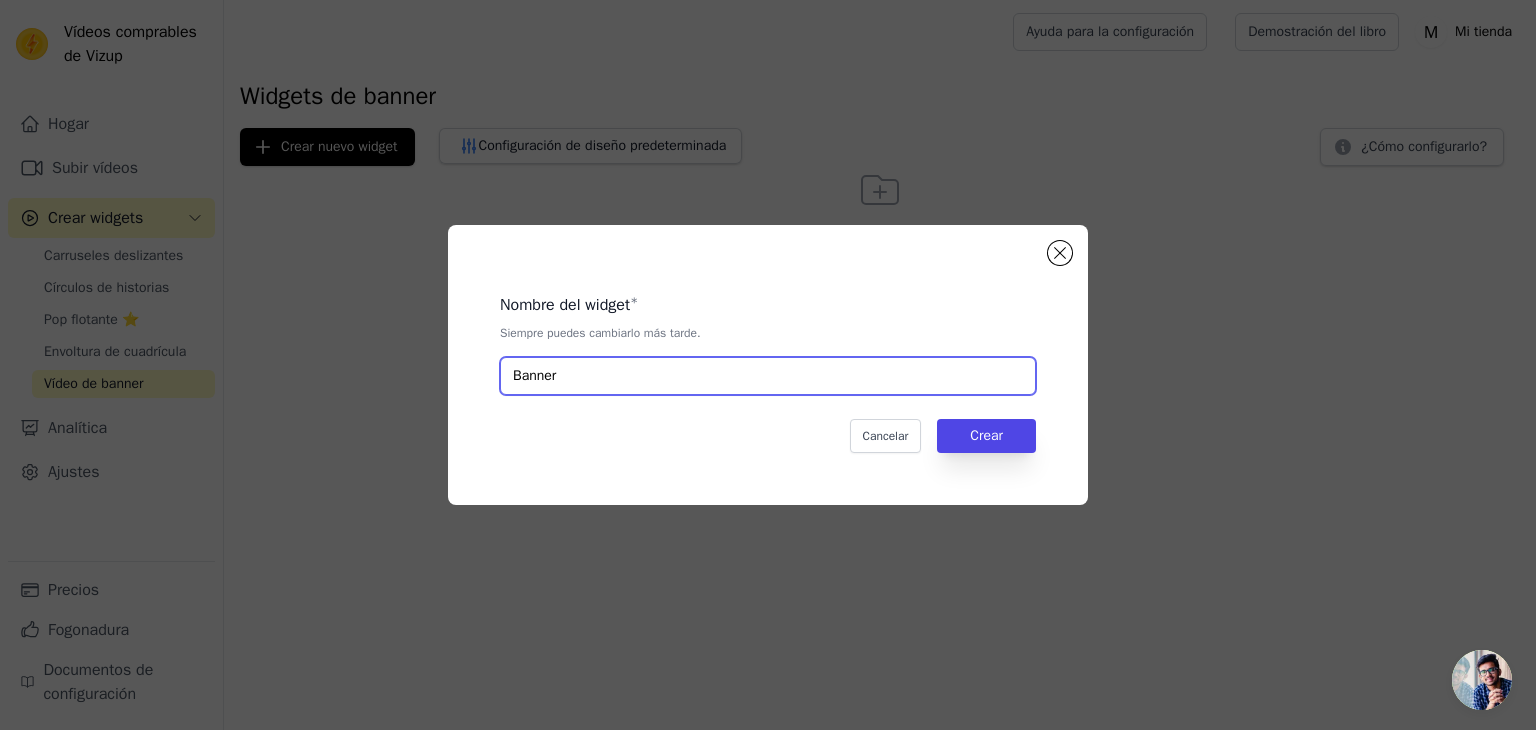 click on "Banner" at bounding box center [768, 376] 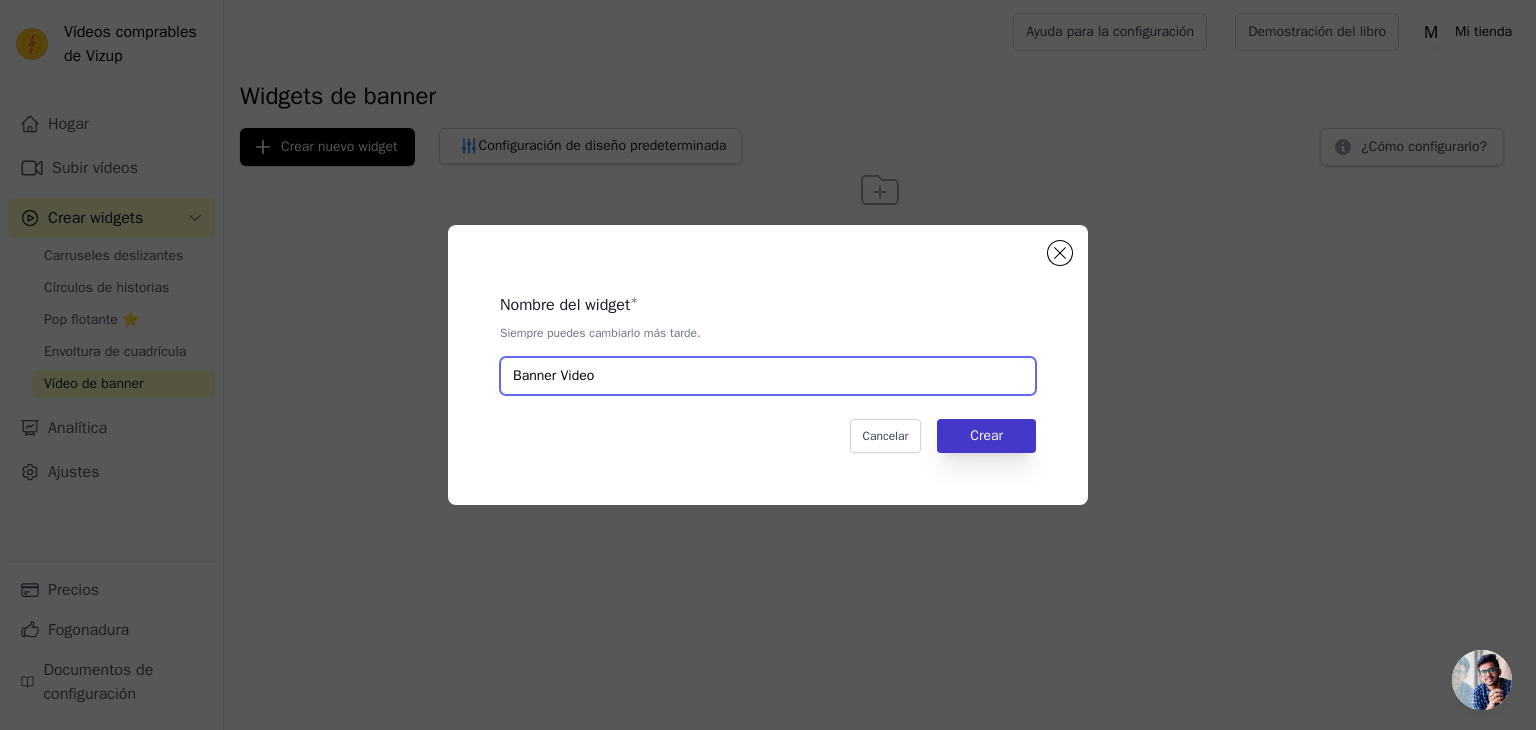 type on "Banner Video" 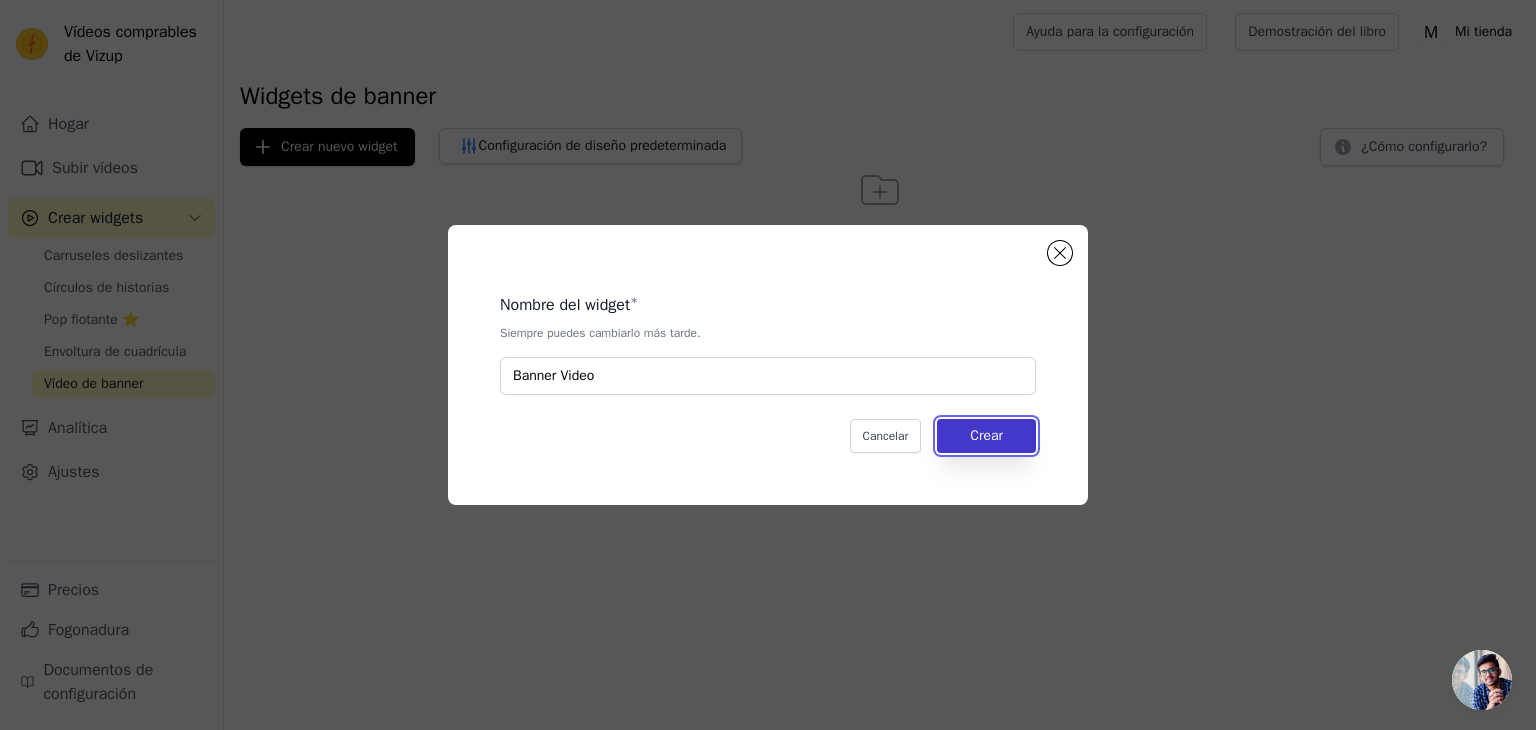 click on "Crear" at bounding box center [986, 435] 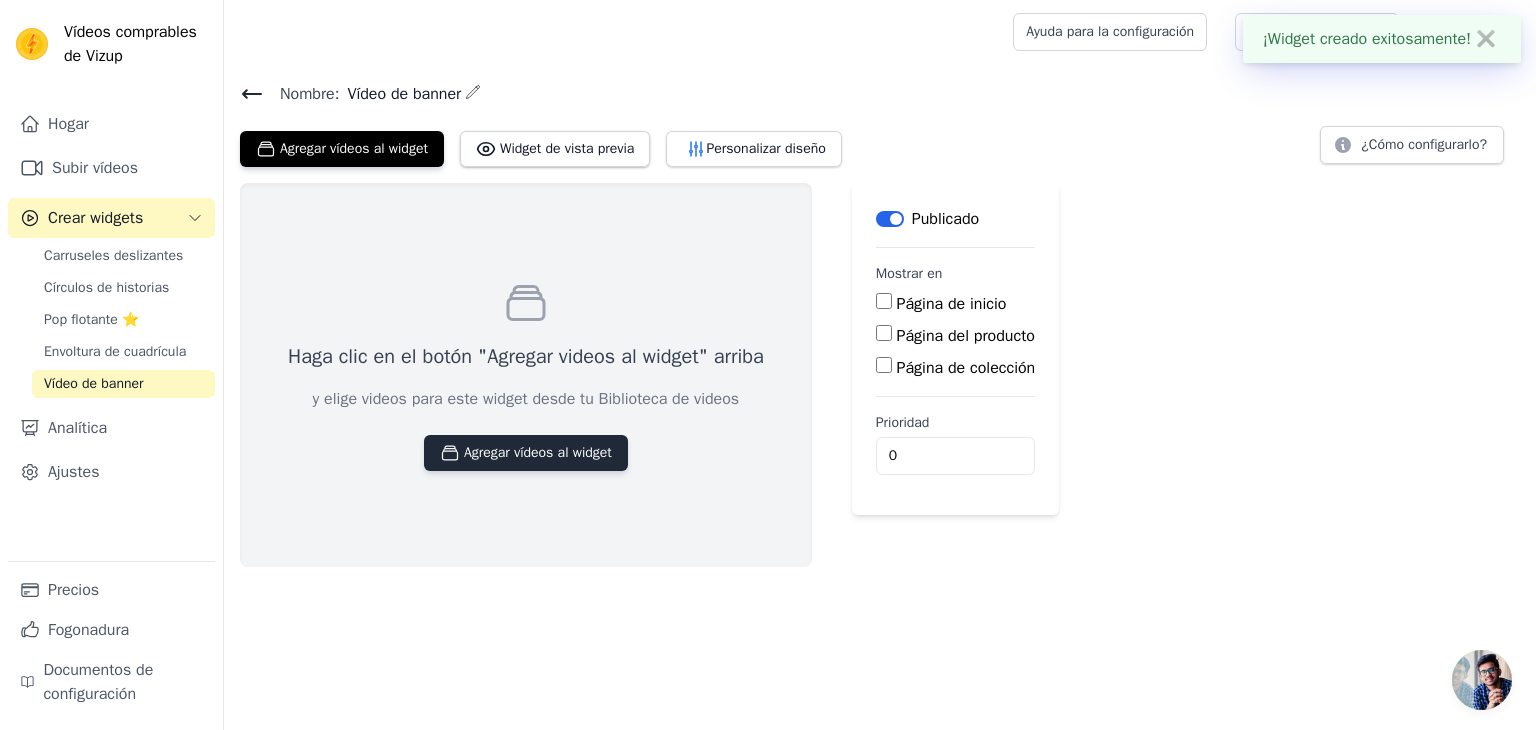 click on "Agregar vídeos al widget" at bounding box center (538, 452) 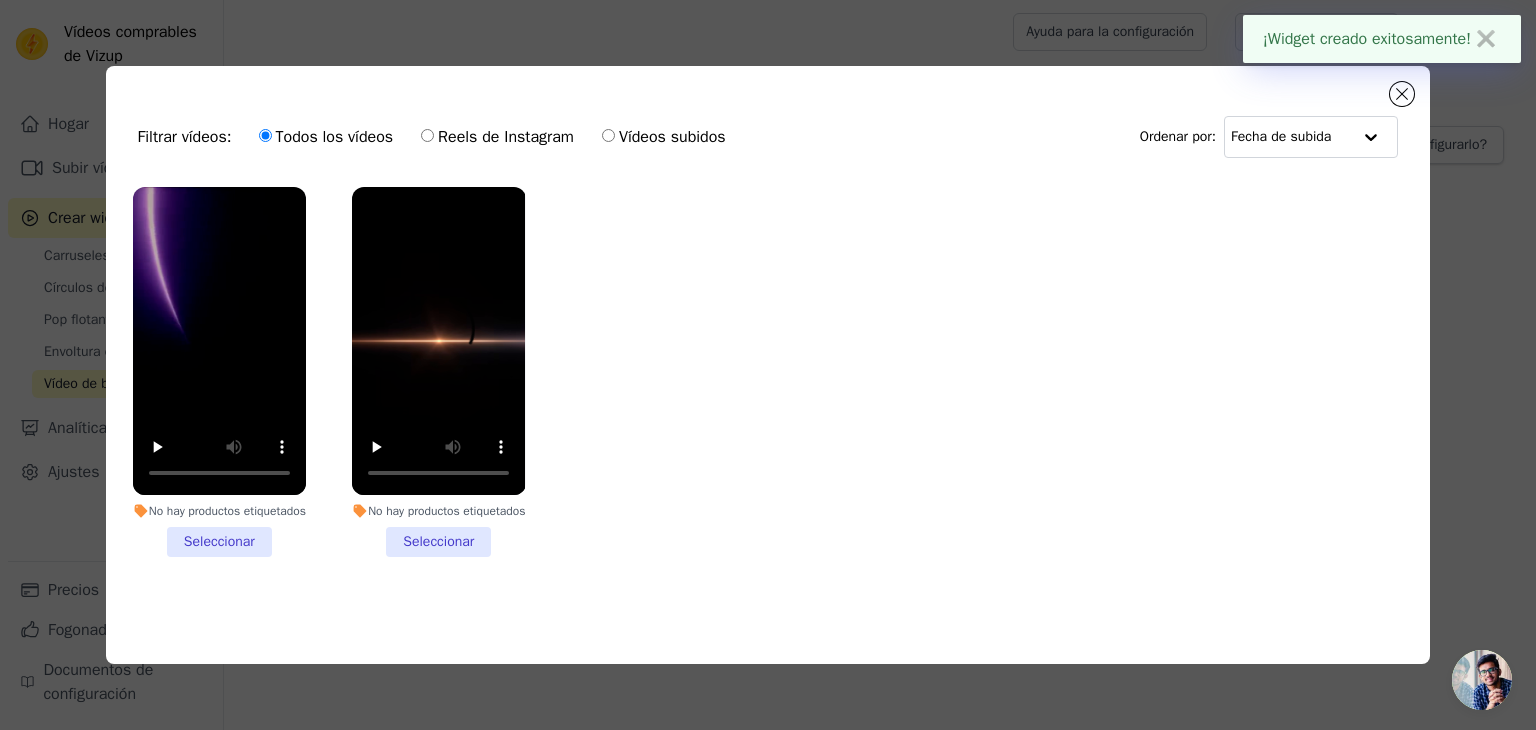 click on "No hay productos etiquetados     Seleccionar" at bounding box center [219, 372] 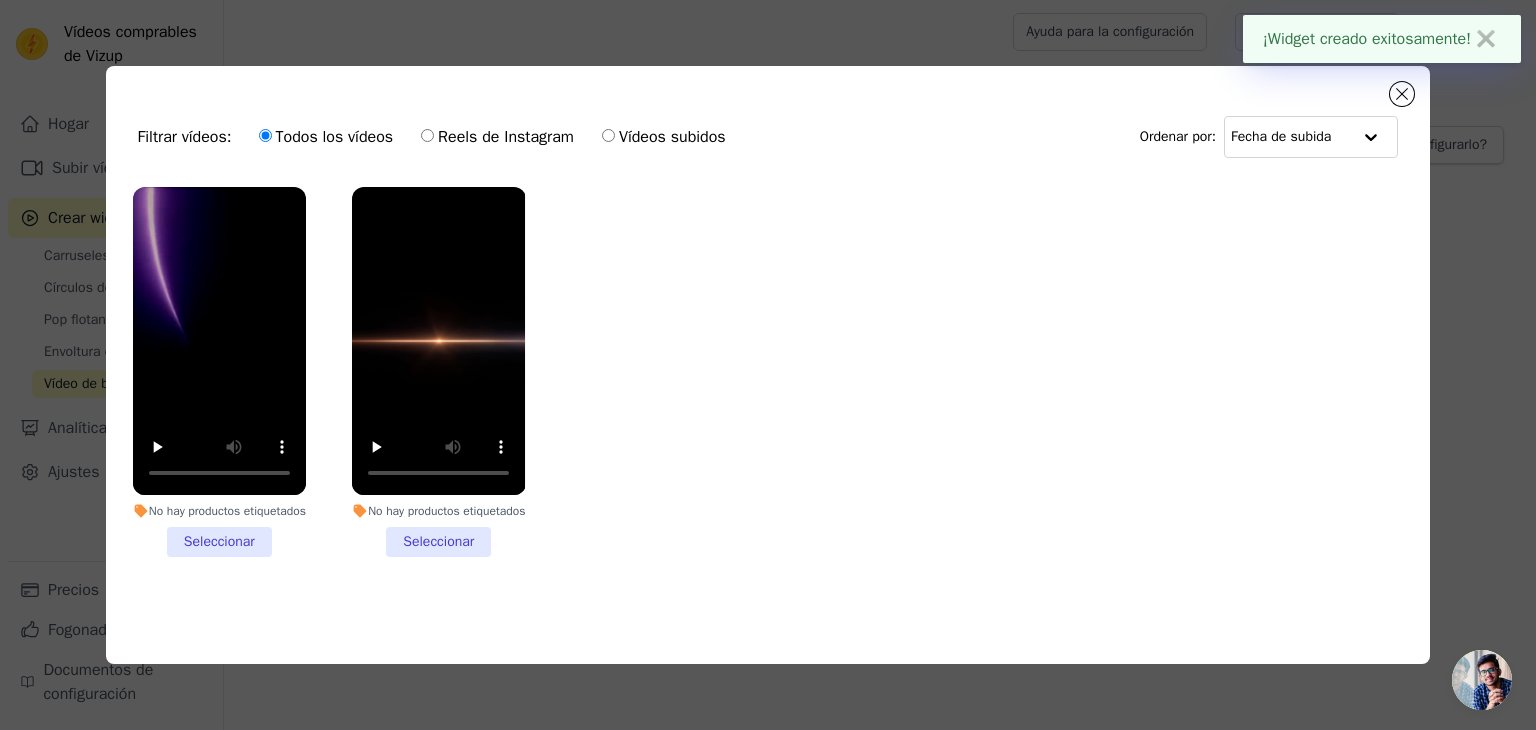 click on "No hay productos etiquetados     Seleccionar" at bounding box center [0, 0] 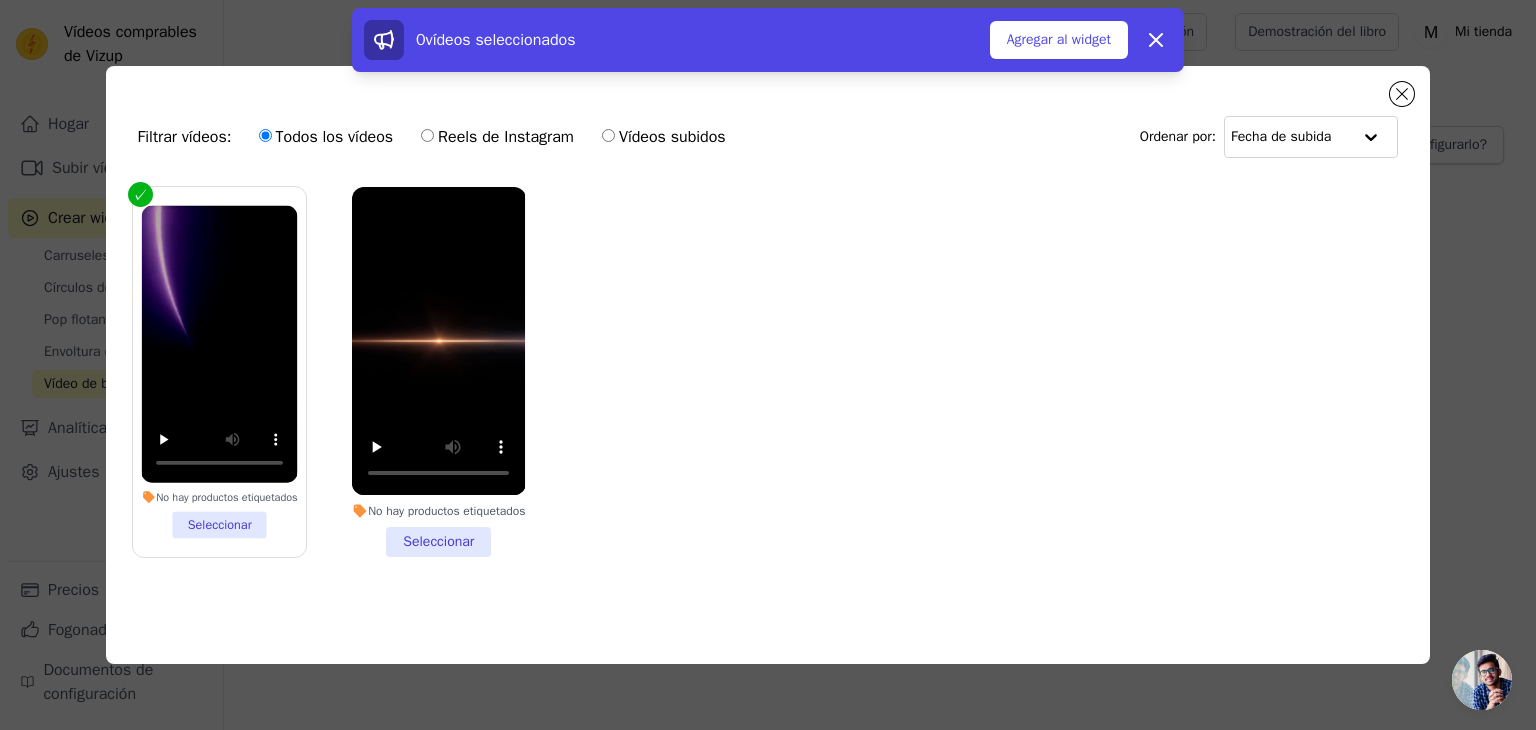 click on "No hay productos etiquetados     Seleccionar" at bounding box center [438, 372] 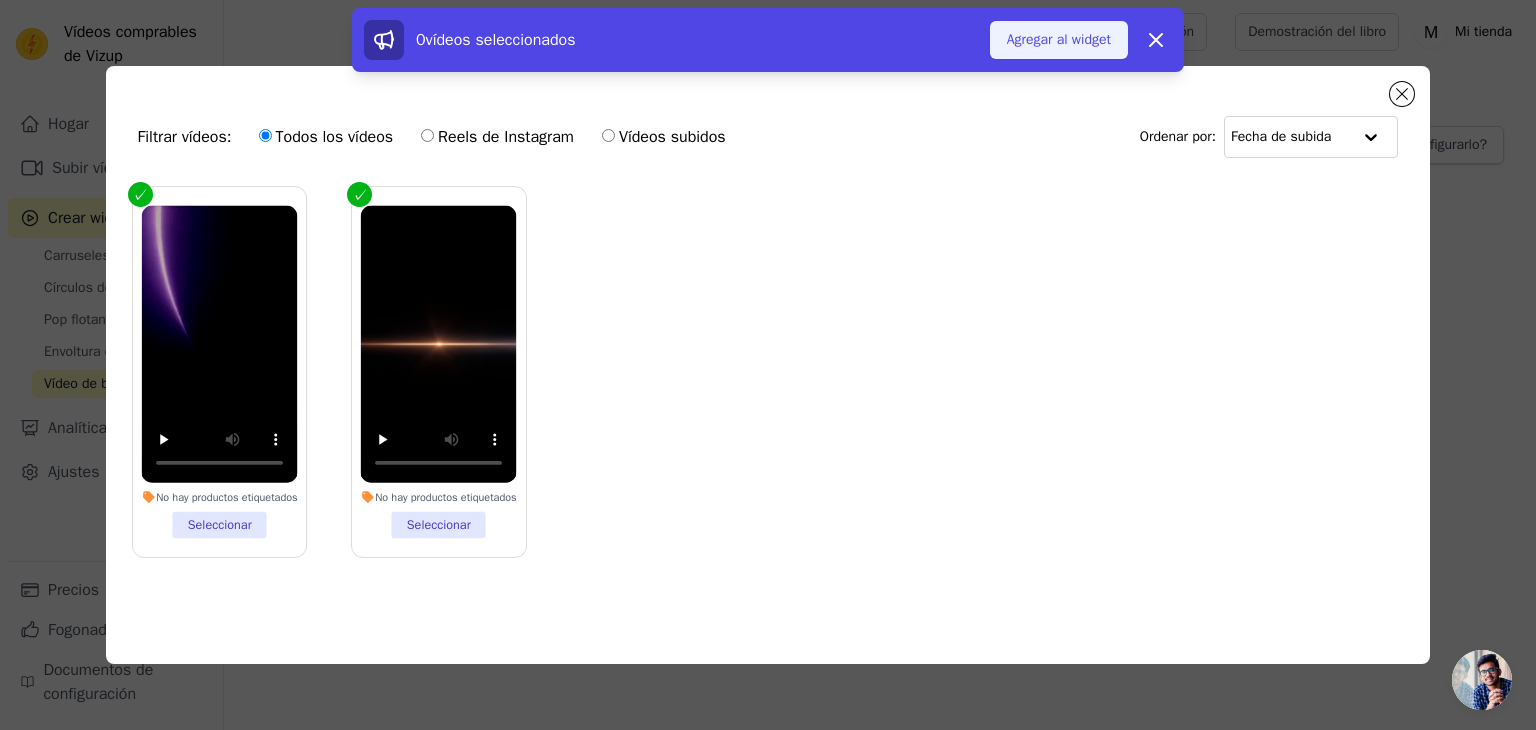 click on "Agregar al widget" at bounding box center (1059, 39) 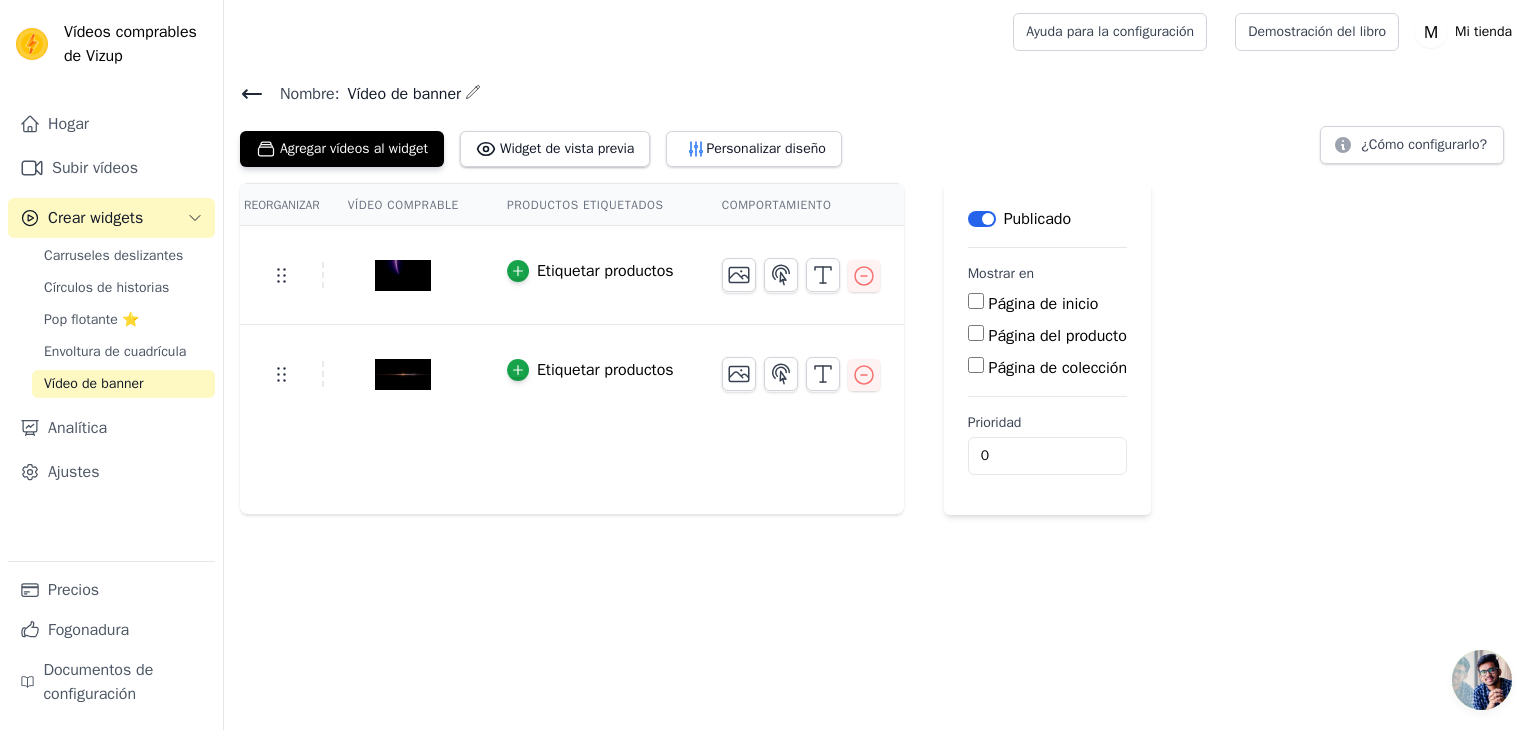 click on "Página de inicio" at bounding box center (1047, 304) 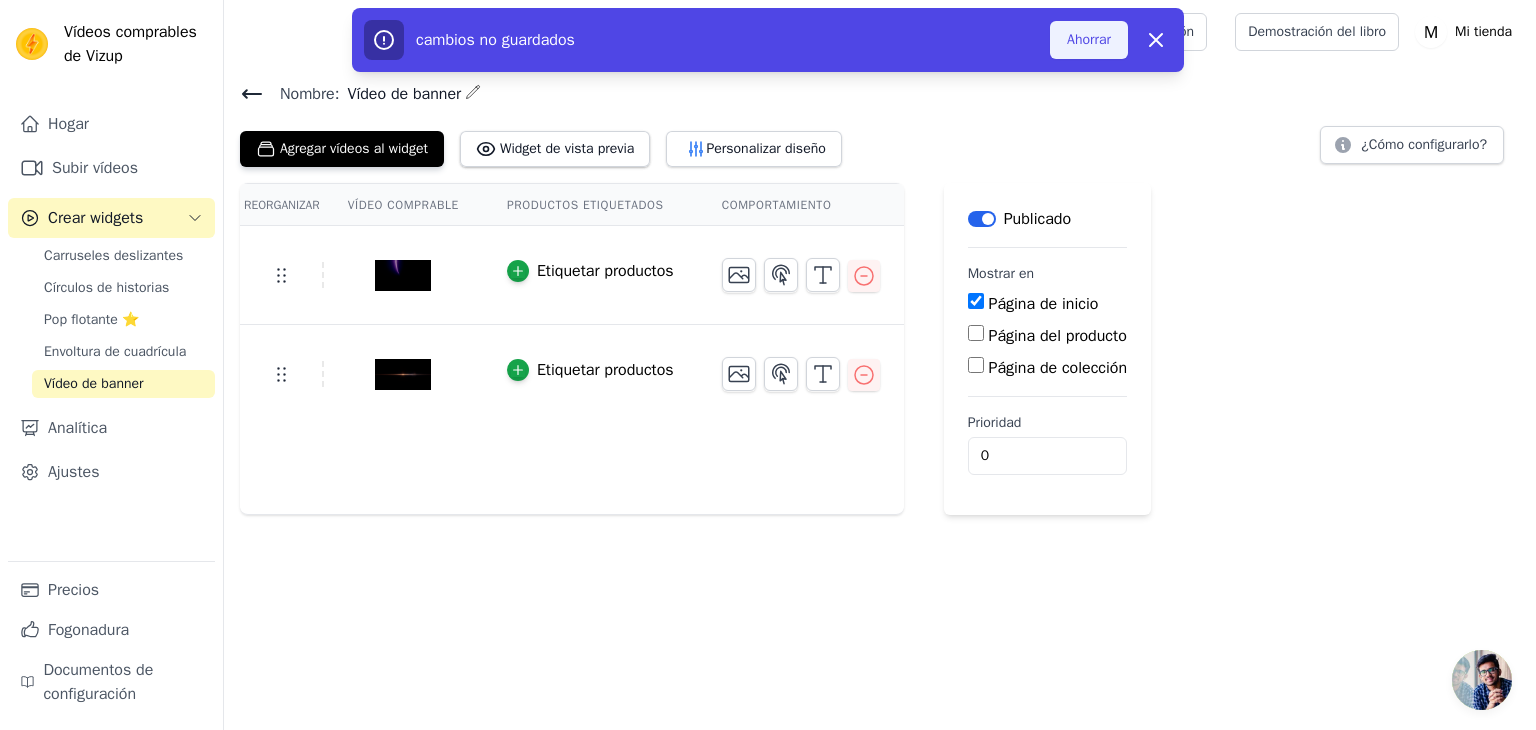 click on "Ahorrar" at bounding box center [1089, 40] 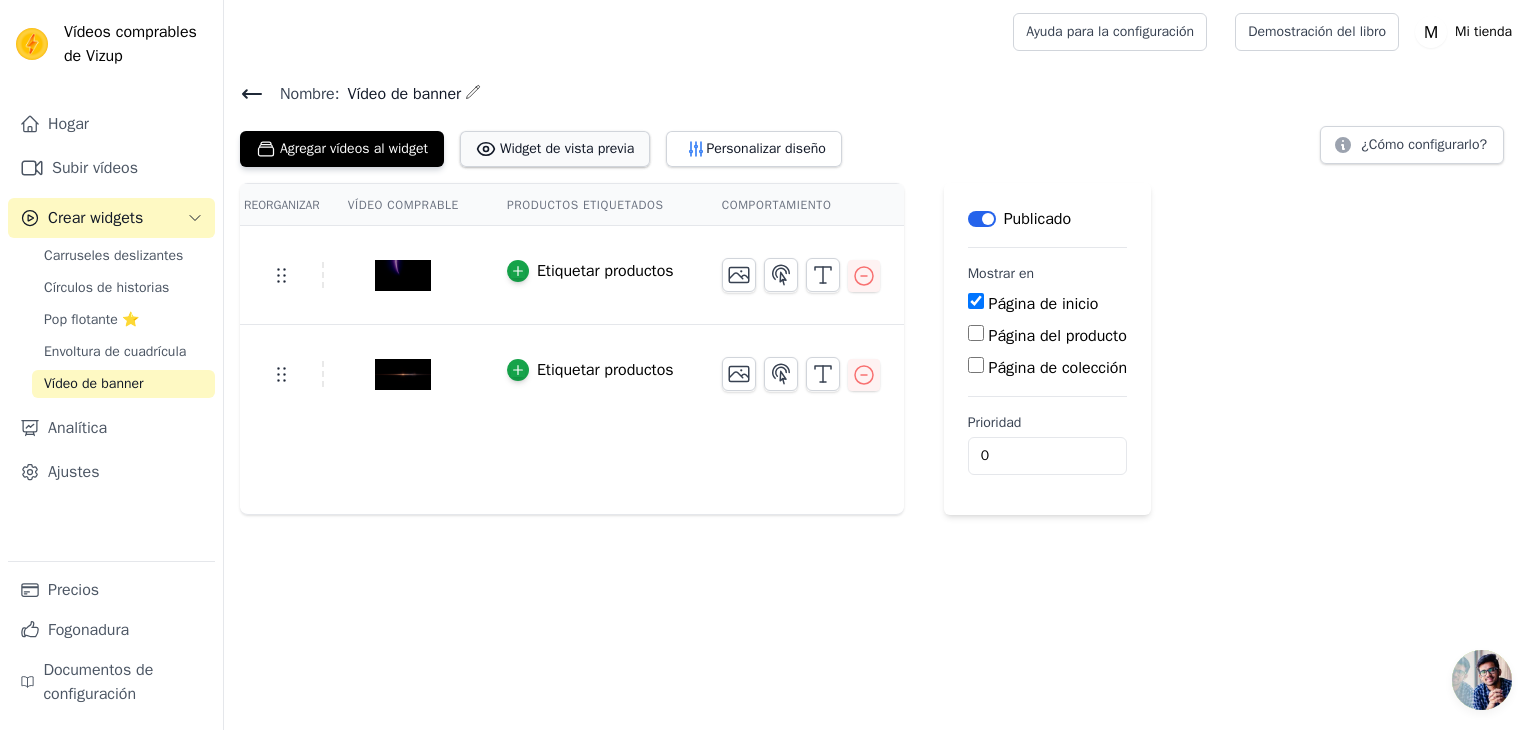 click on "Widget de vista previa" at bounding box center (567, 148) 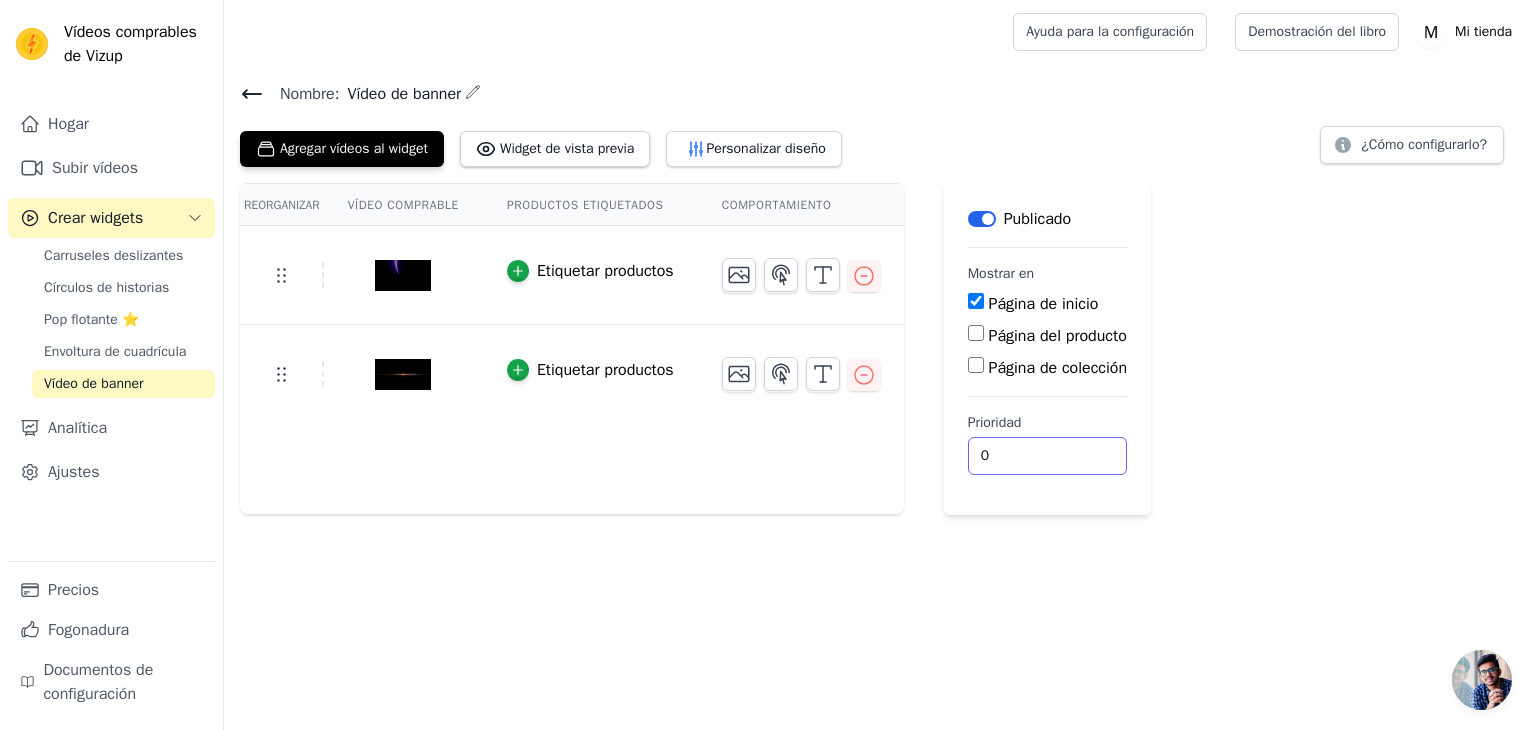 drag, startPoint x: 1040, startPoint y: 461, endPoint x: 920, endPoint y: 441, distance: 121.65525 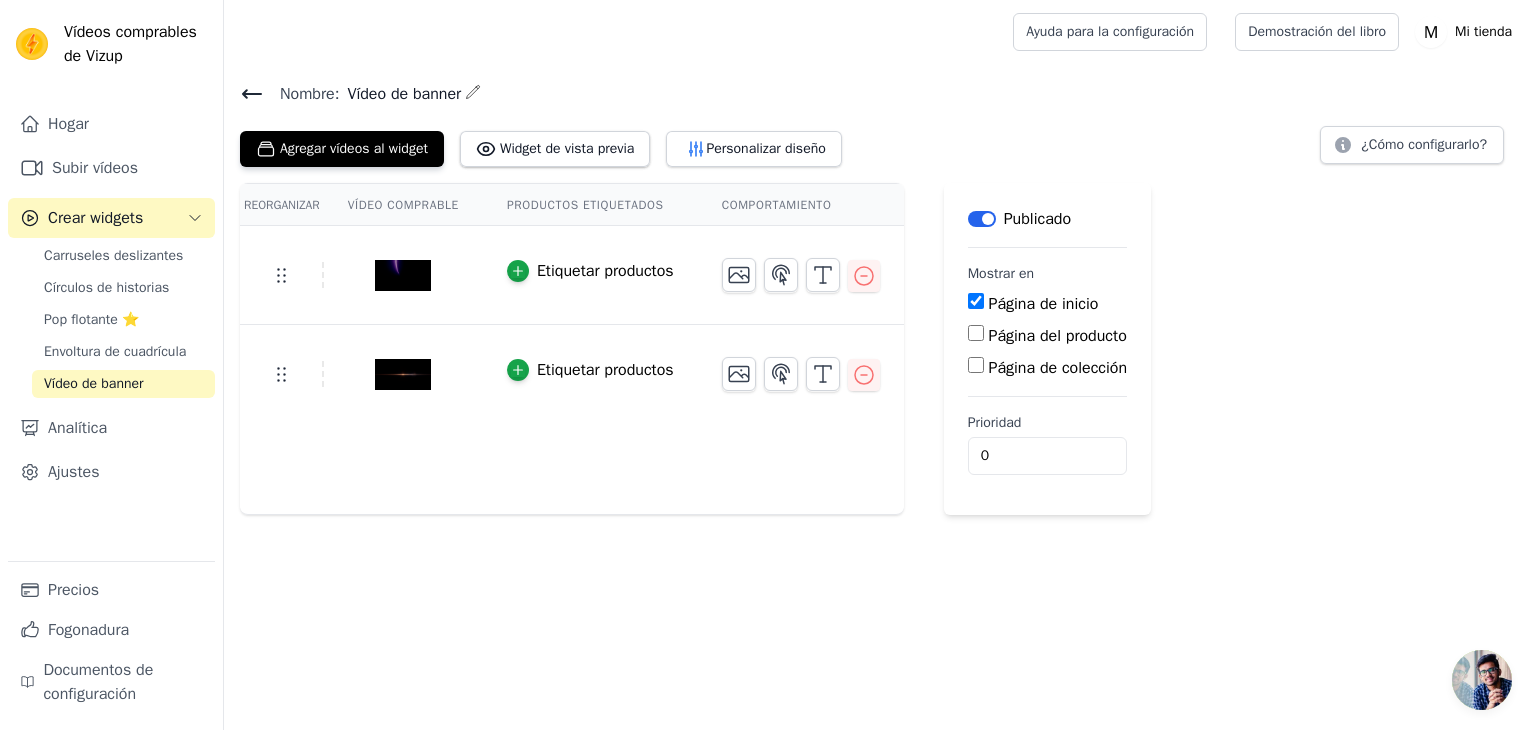 click on "Reorganizar   Vídeo comprable   Productos etiquetados   Comportamiento             Etiquetar productos                             Etiquetar productos                       Guardar vídeos en este nuevo orden   Ahorrar   Despedir     Etiqueta     Publicado     Mostrar en     Página de inicio     Página del producto       Página de colección       Prioridad   0" at bounding box center [880, 349] 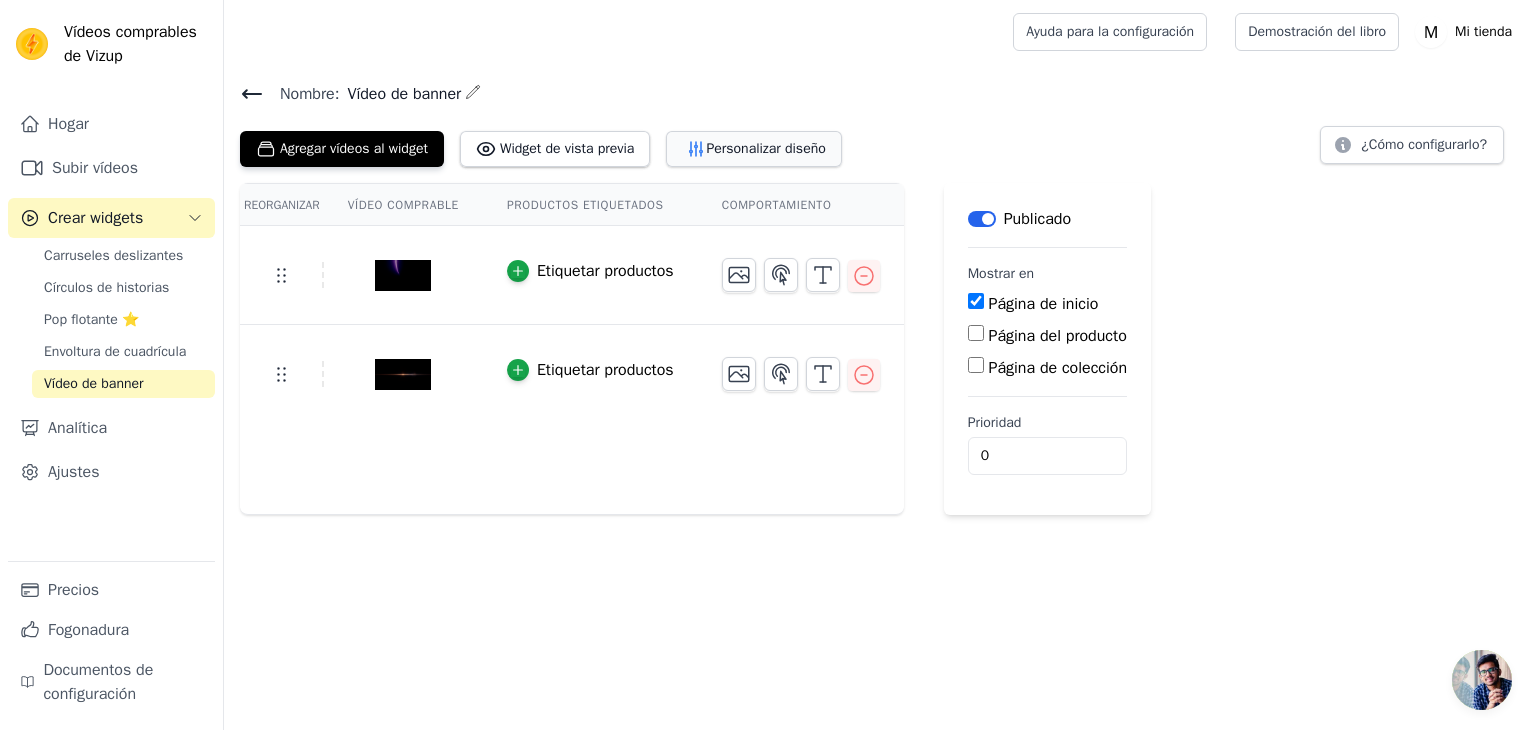 click on "Personalizar diseño" at bounding box center [765, 148] 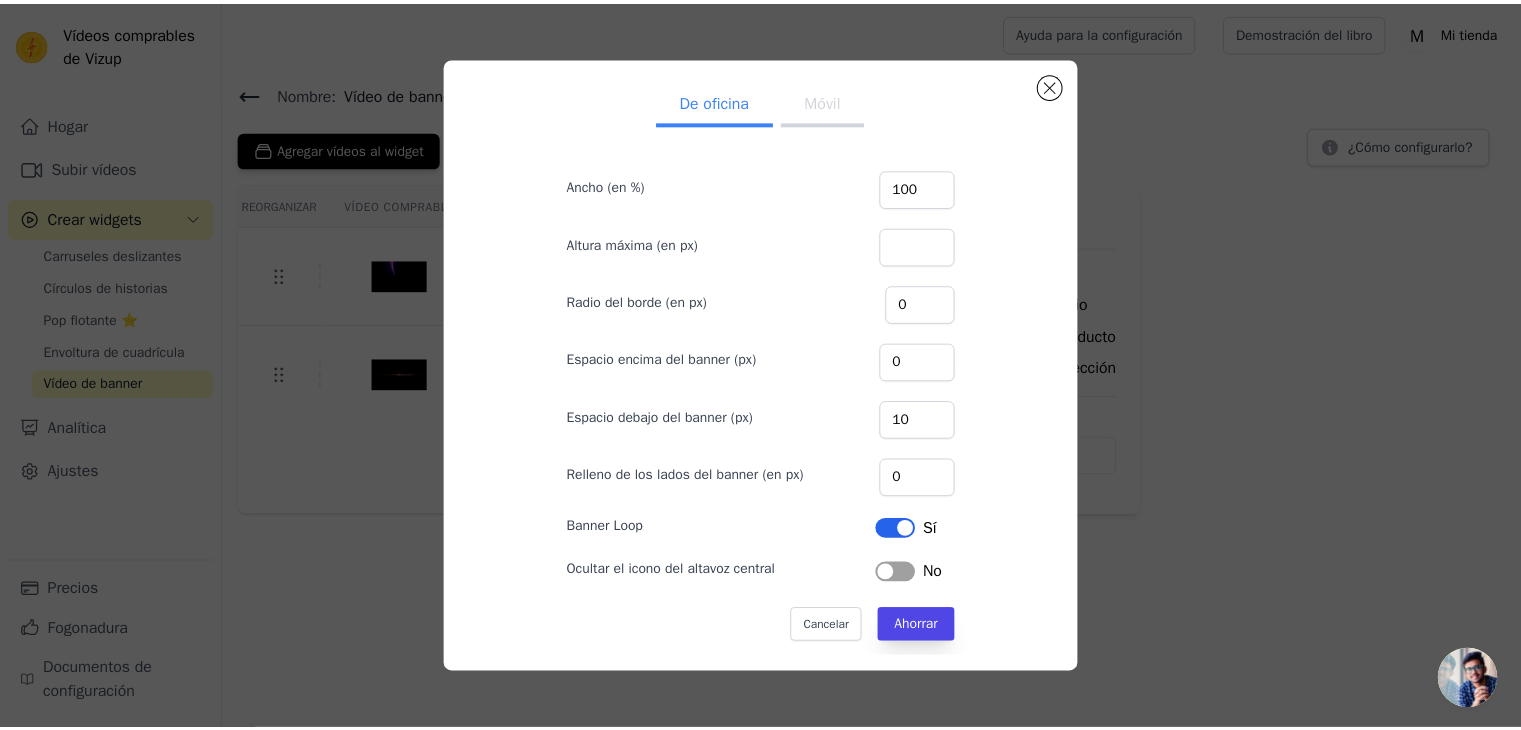 scroll, scrollTop: 31, scrollLeft: 0, axis: vertical 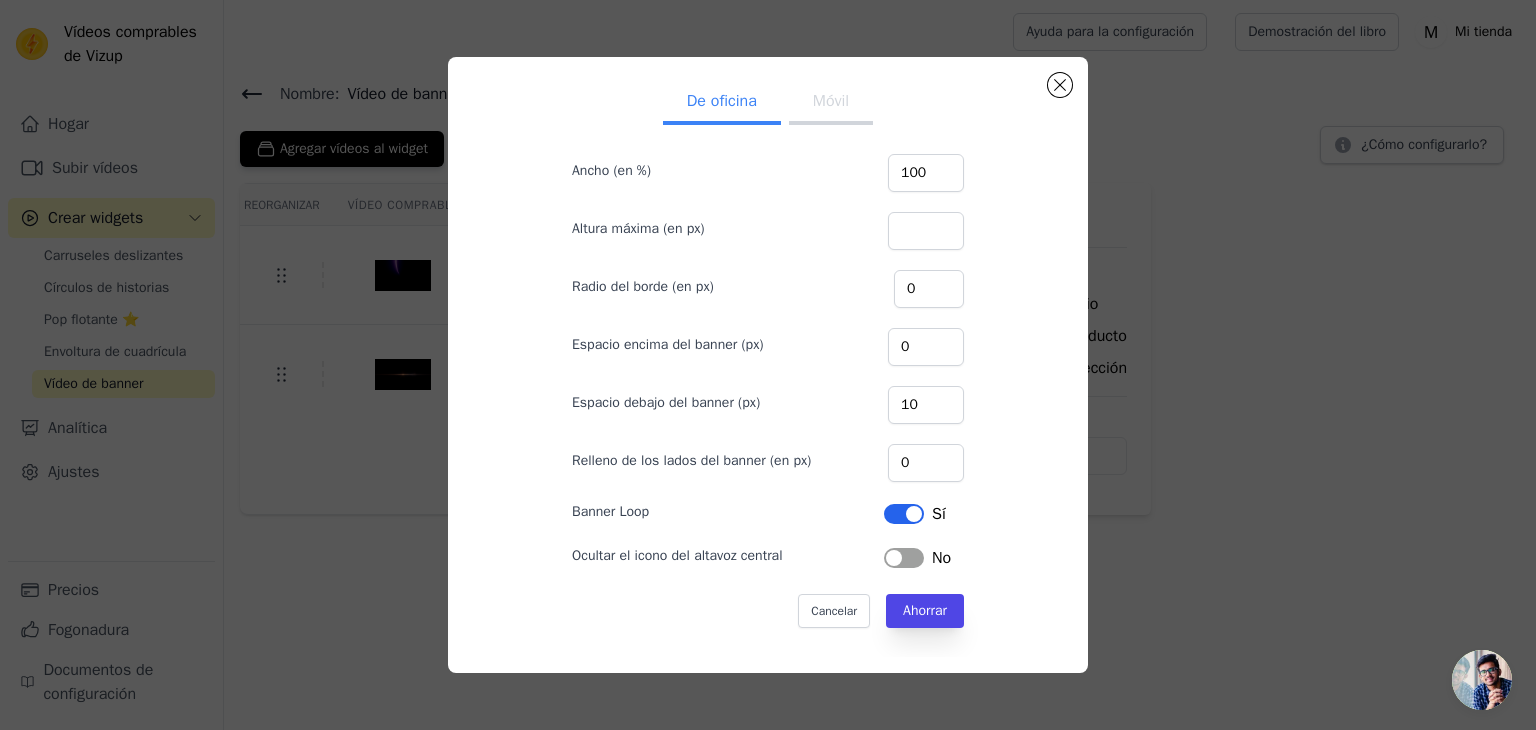 click on "Móvil" at bounding box center [831, 103] 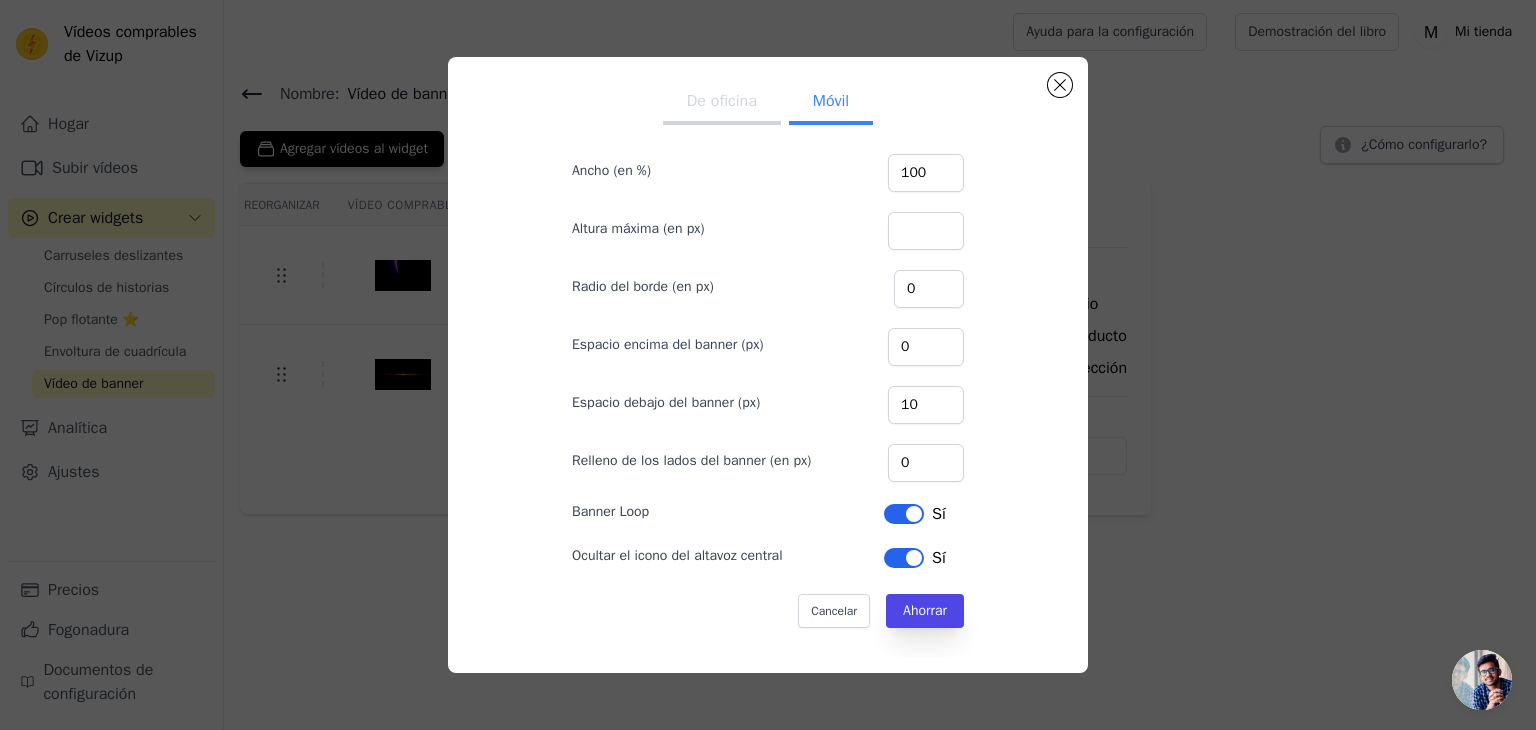 click on "De oficina" at bounding box center (722, 101) 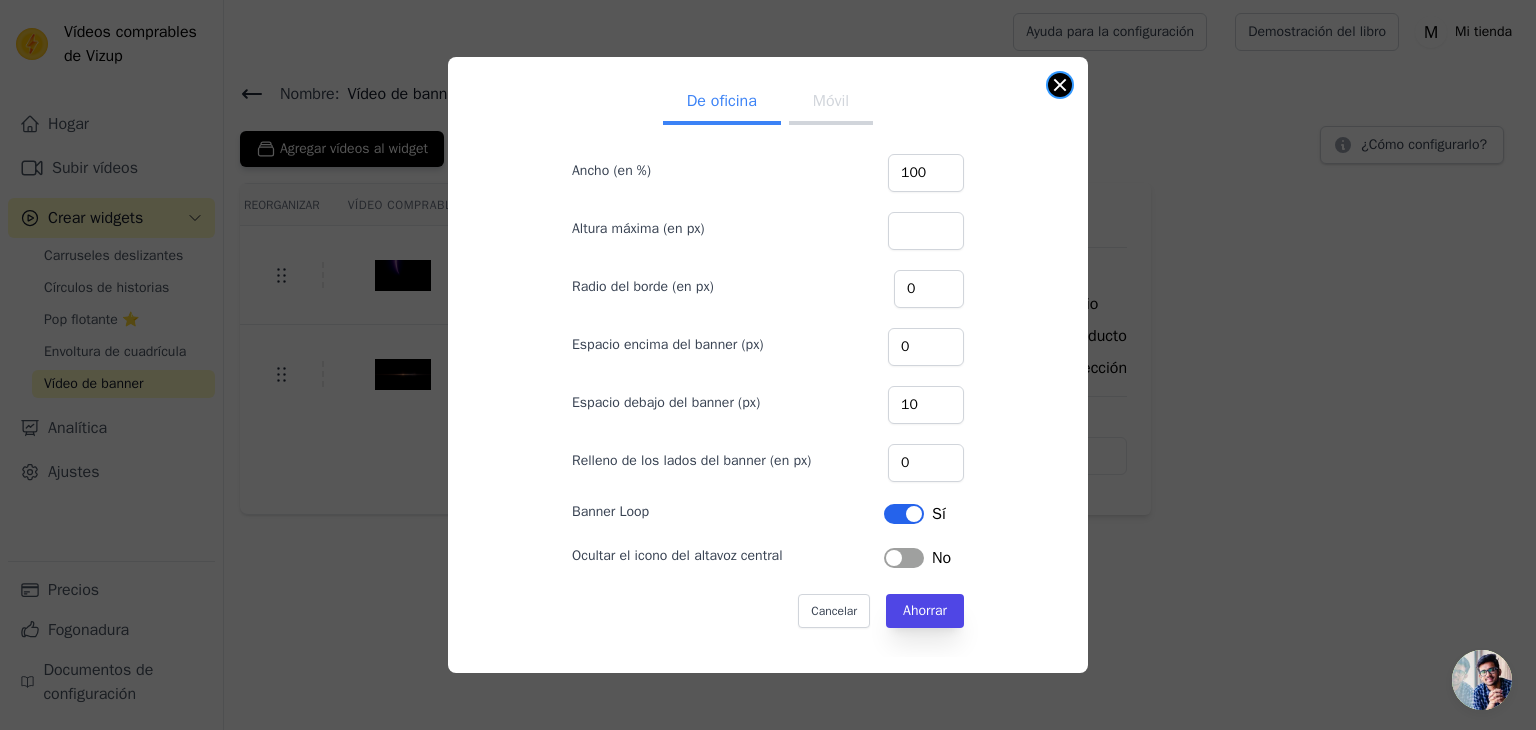 click at bounding box center (1060, 85) 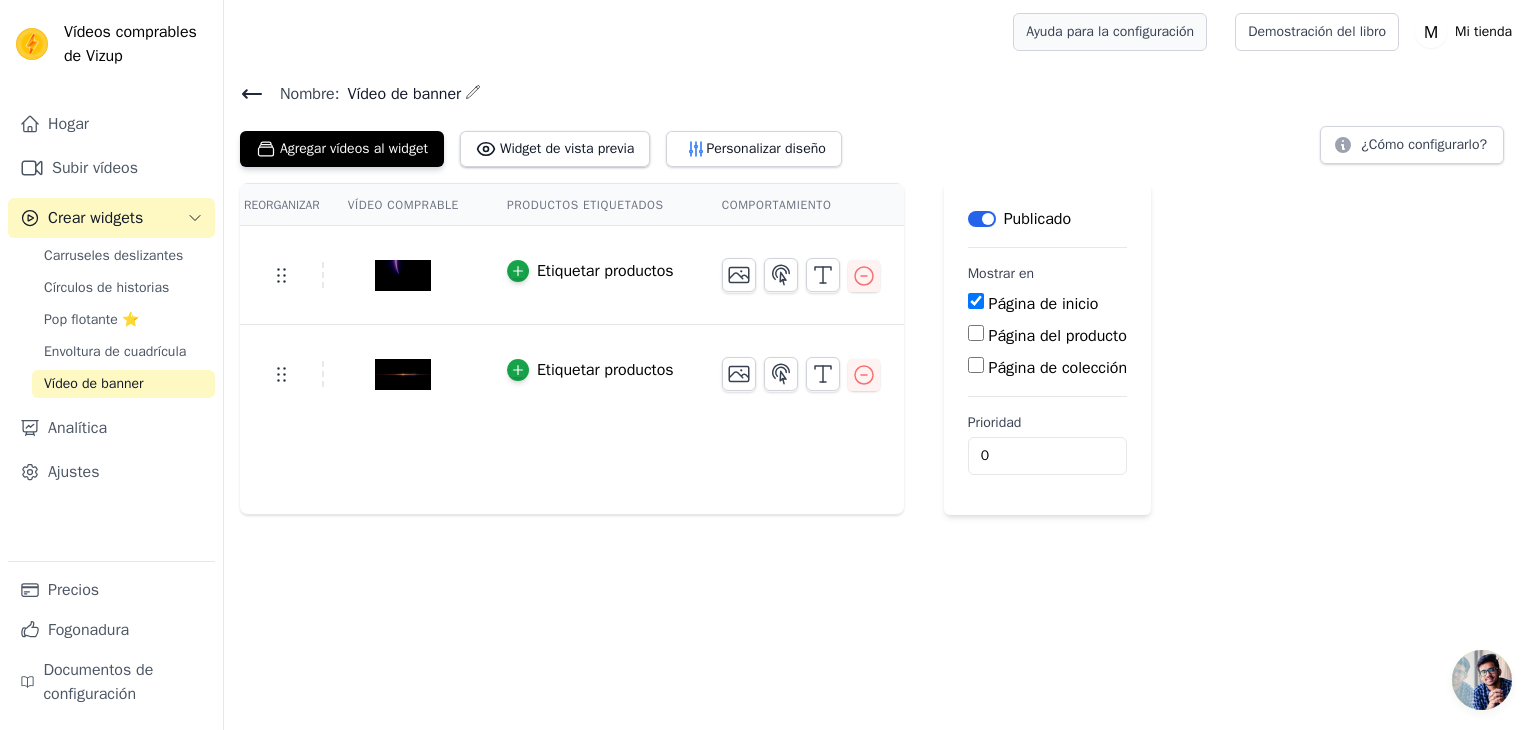 click on "Ayuda para la configuración" at bounding box center [1110, 31] 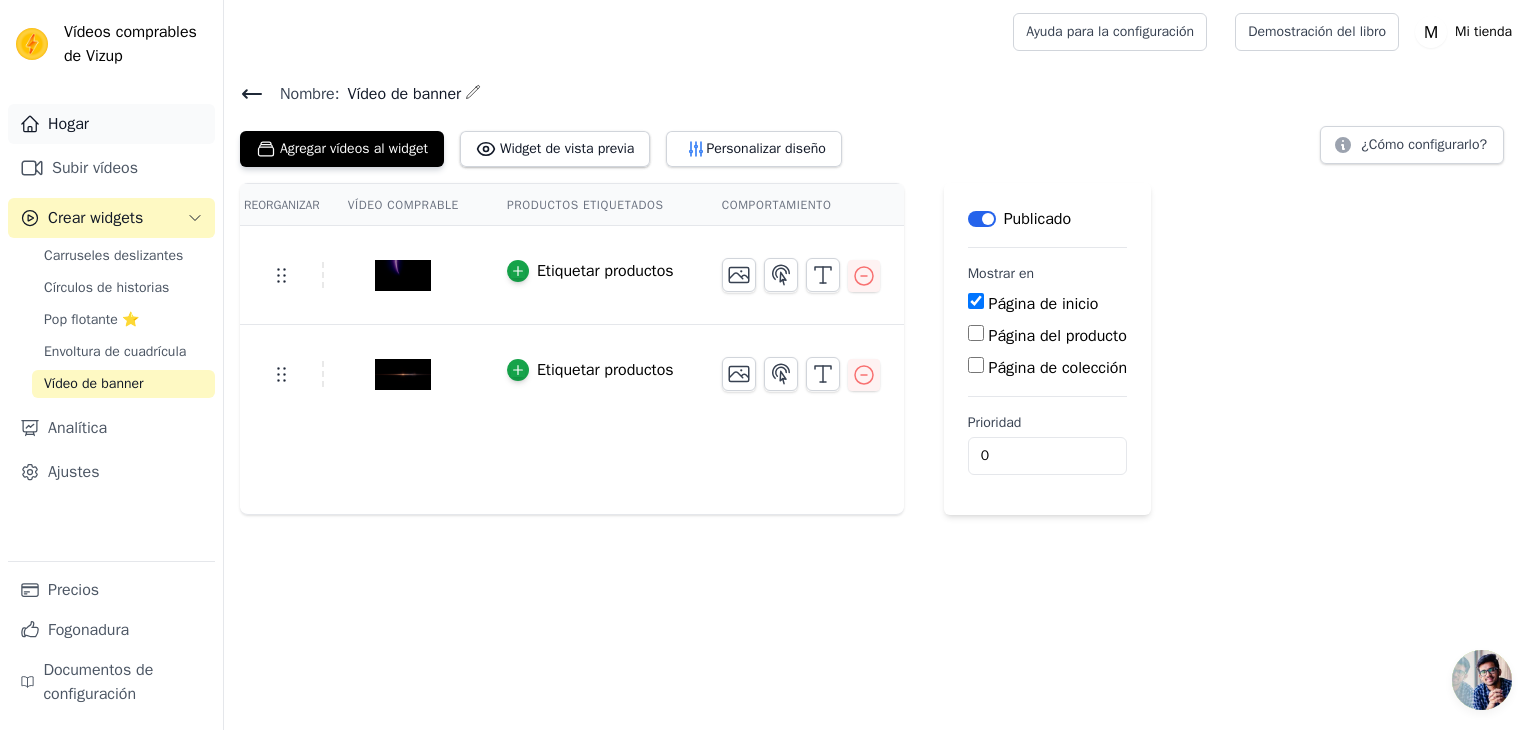 click on "Hogar" at bounding box center (68, 124) 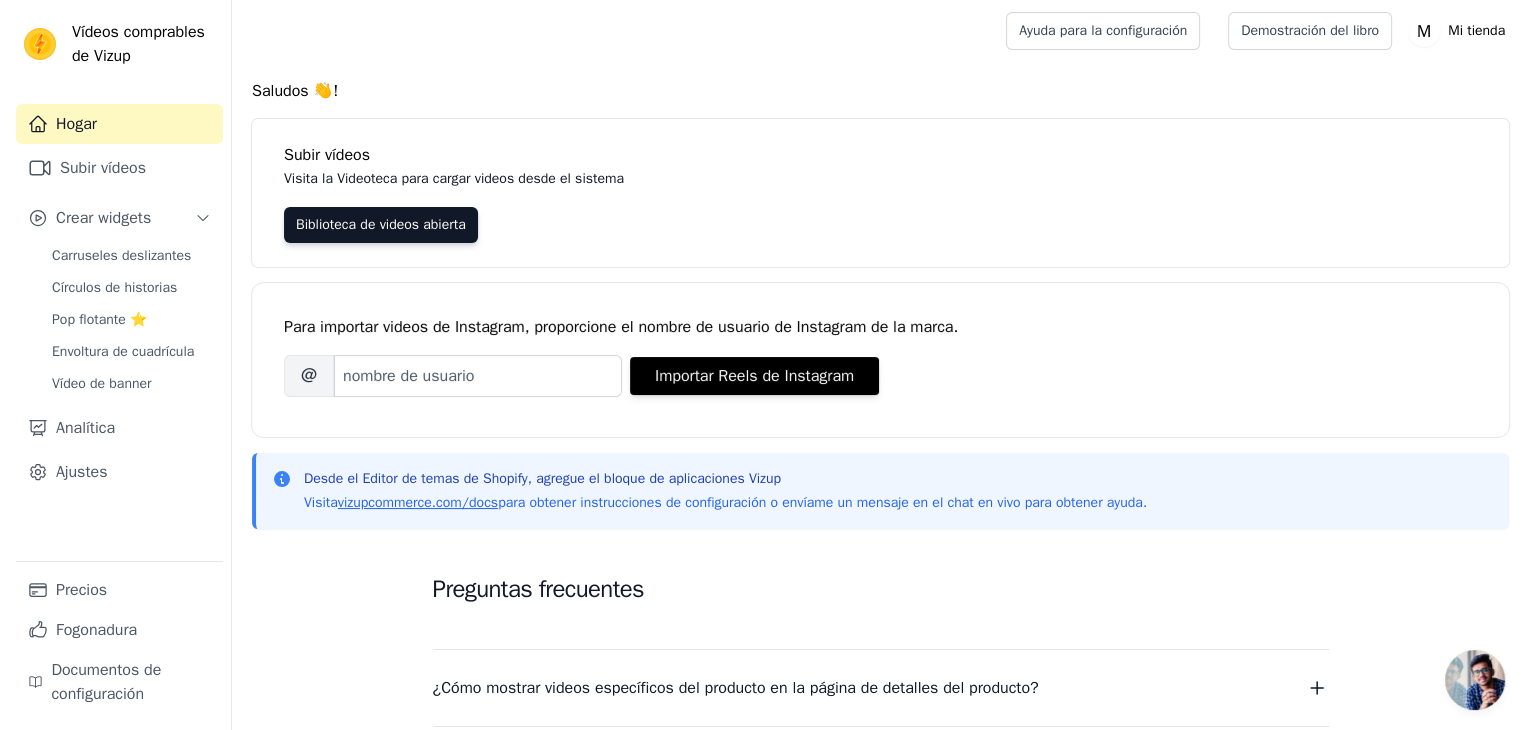 scroll, scrollTop: 0, scrollLeft: 0, axis: both 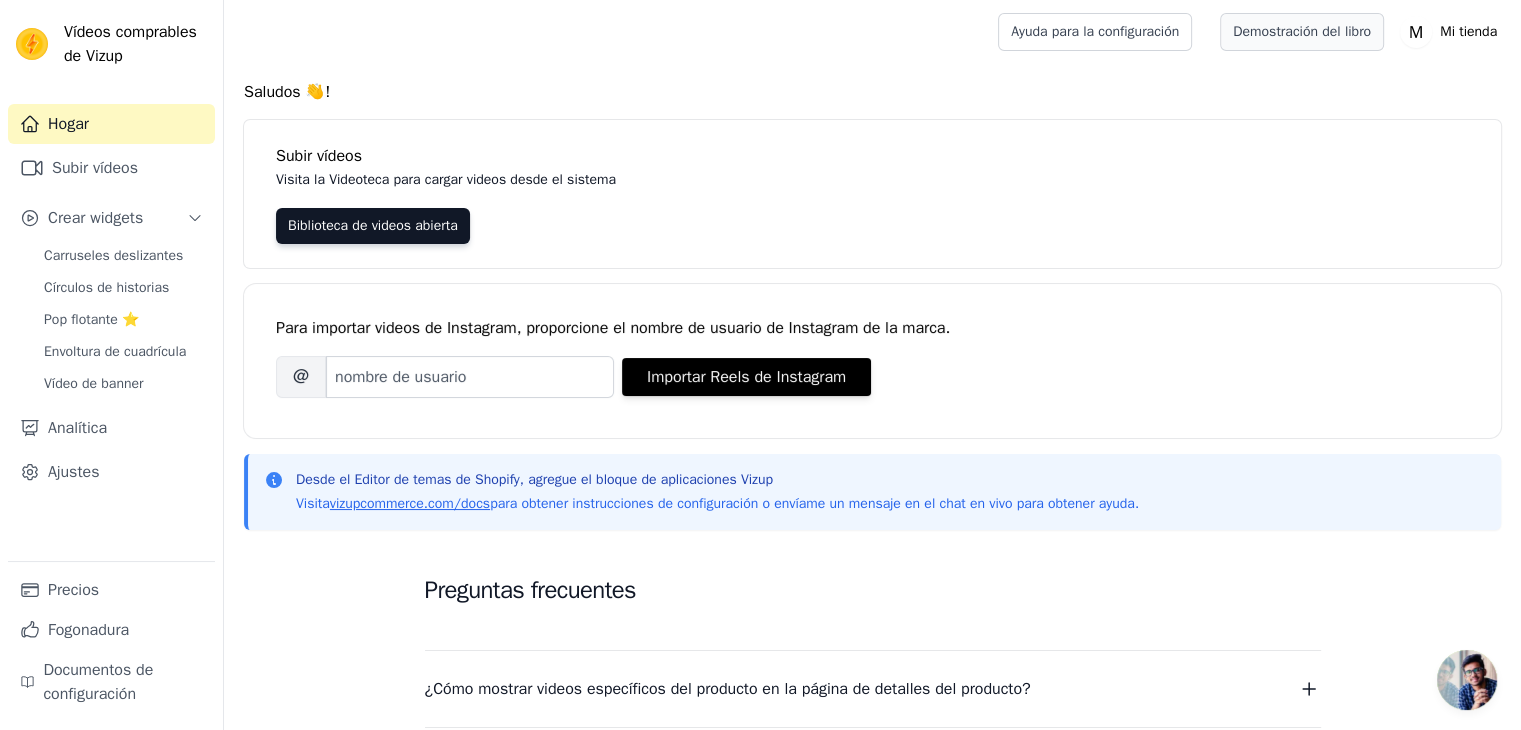 click on "Demostración del libro" at bounding box center [1302, 32] 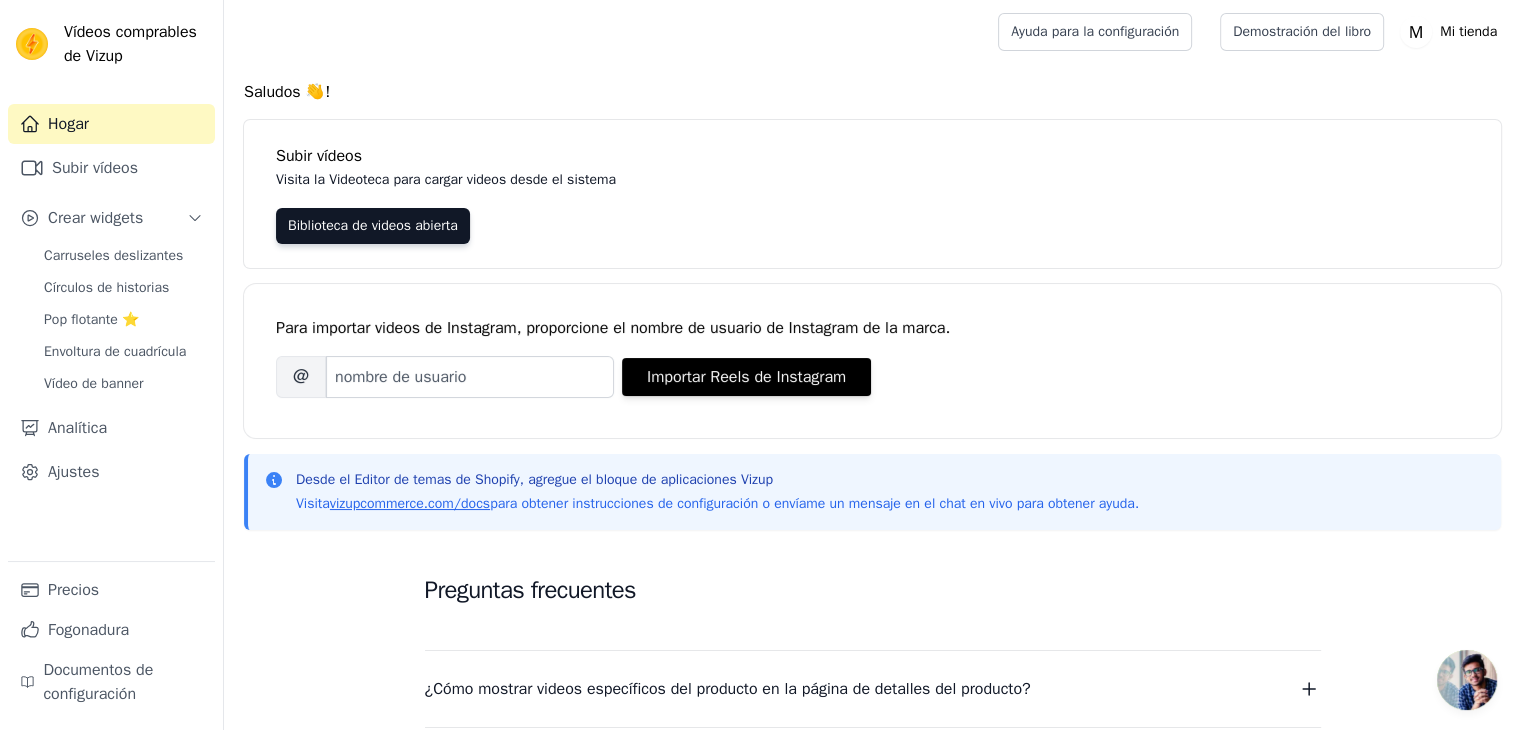click on "Hogar" at bounding box center (68, 124) 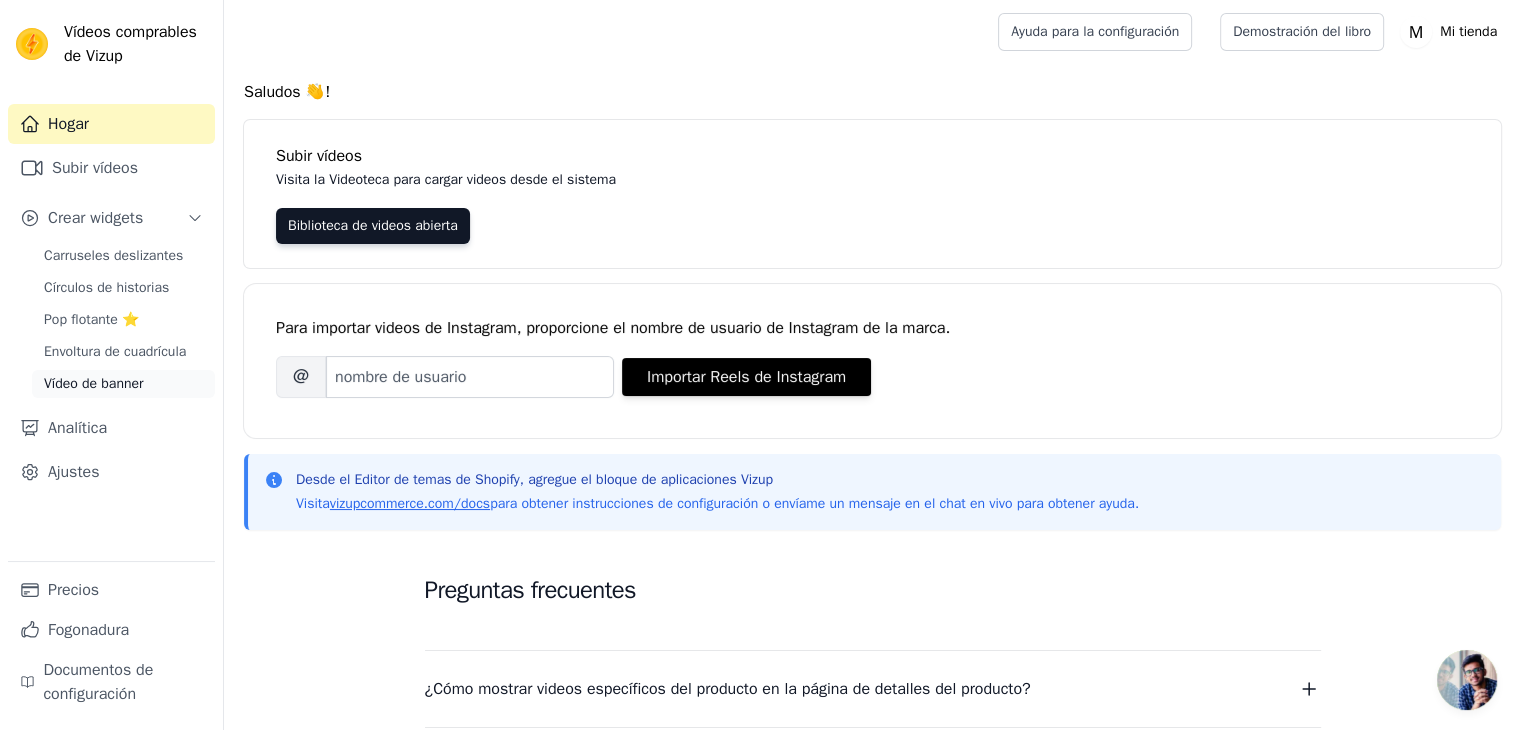 click on "Vídeo de banner" at bounding box center [94, 383] 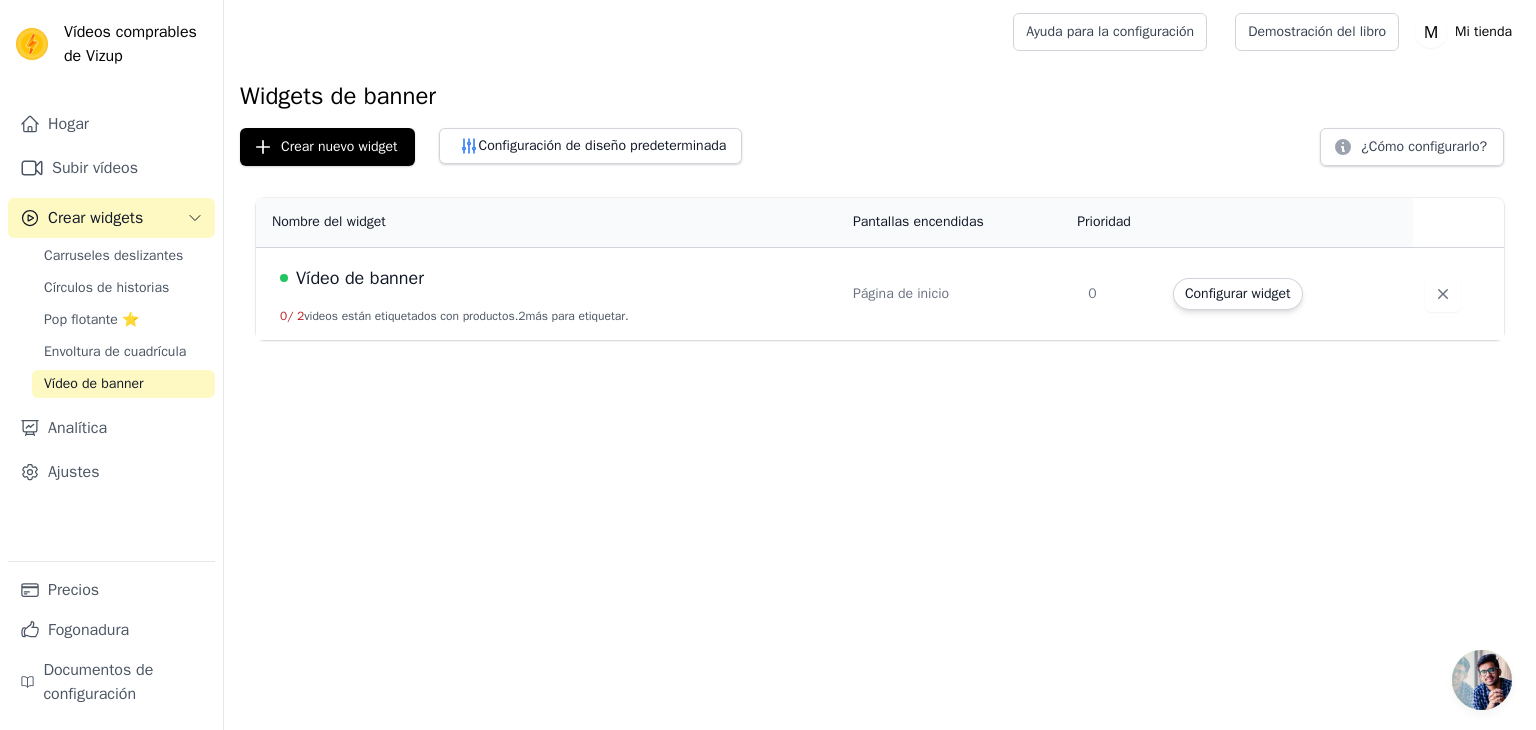 click on "más para etiquetar." at bounding box center [576, 316] 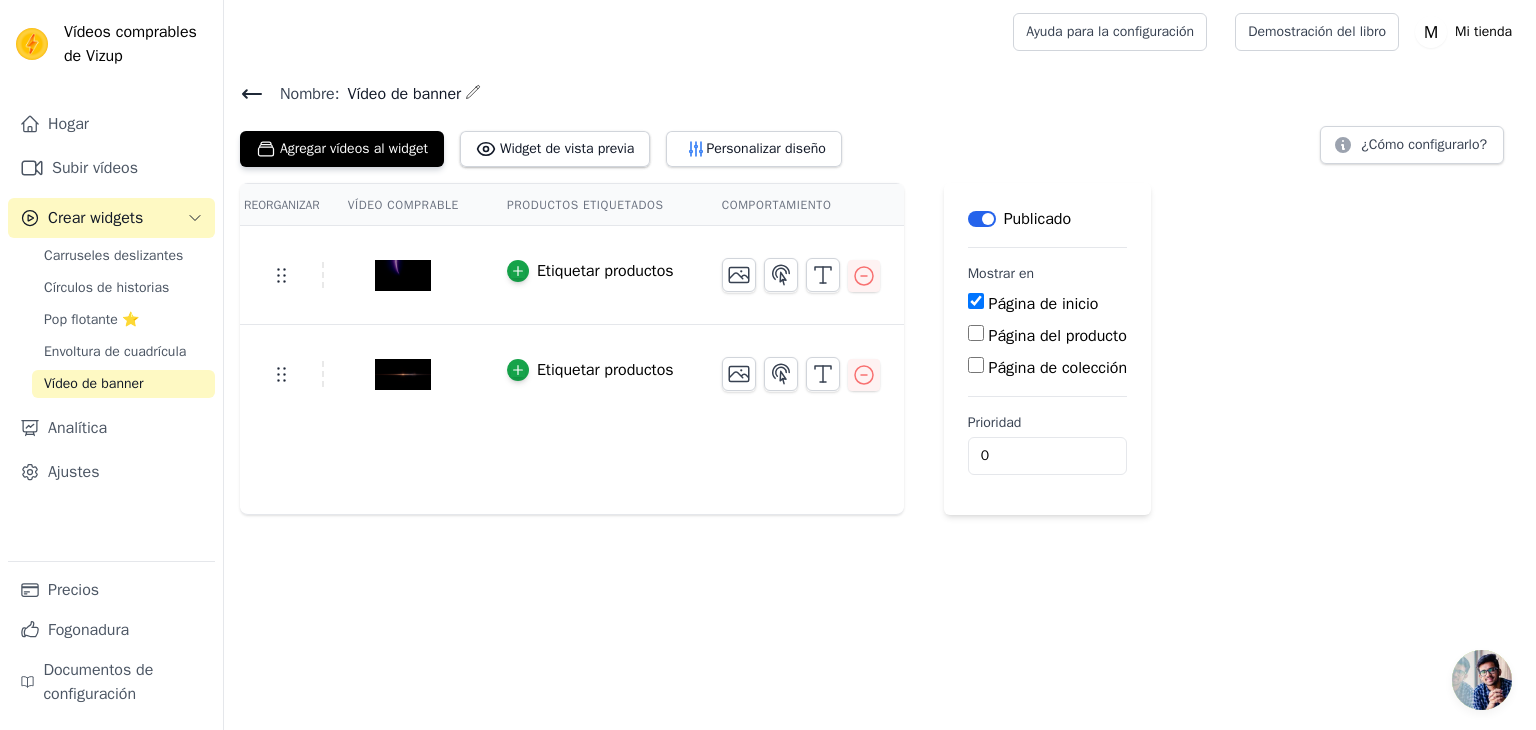 click on "Etiquetar productos" at bounding box center (605, 271) 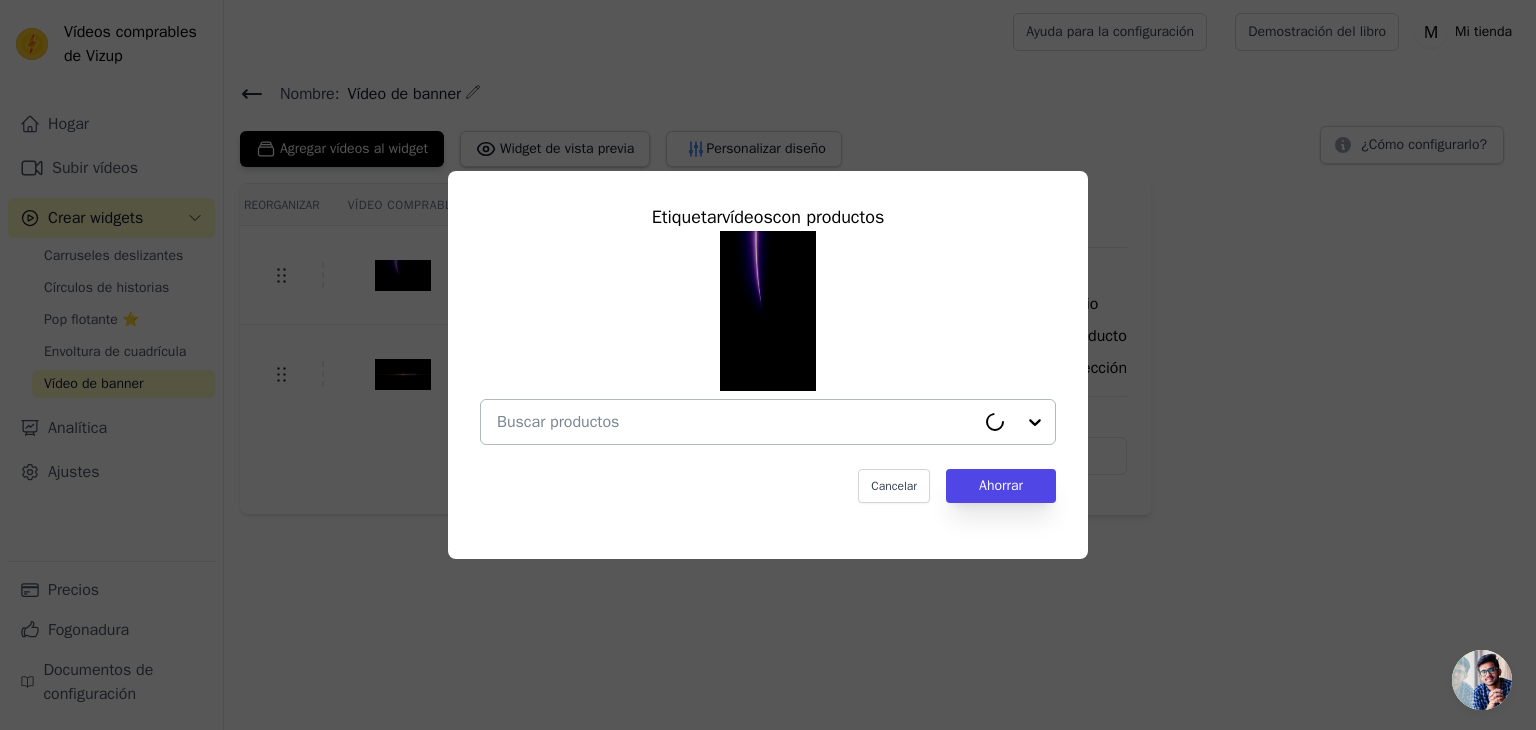 click at bounding box center (736, 422) 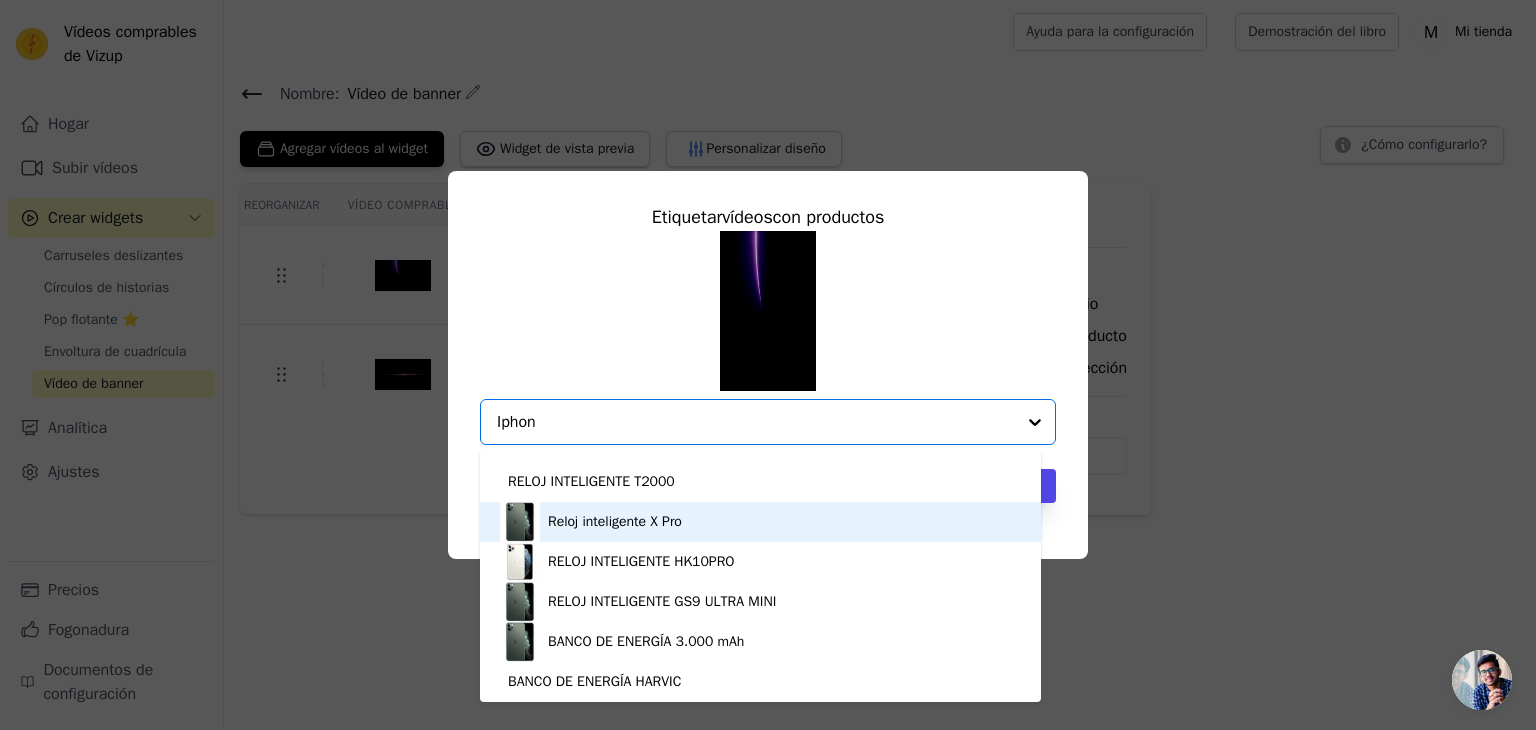 scroll, scrollTop: 0, scrollLeft: 0, axis: both 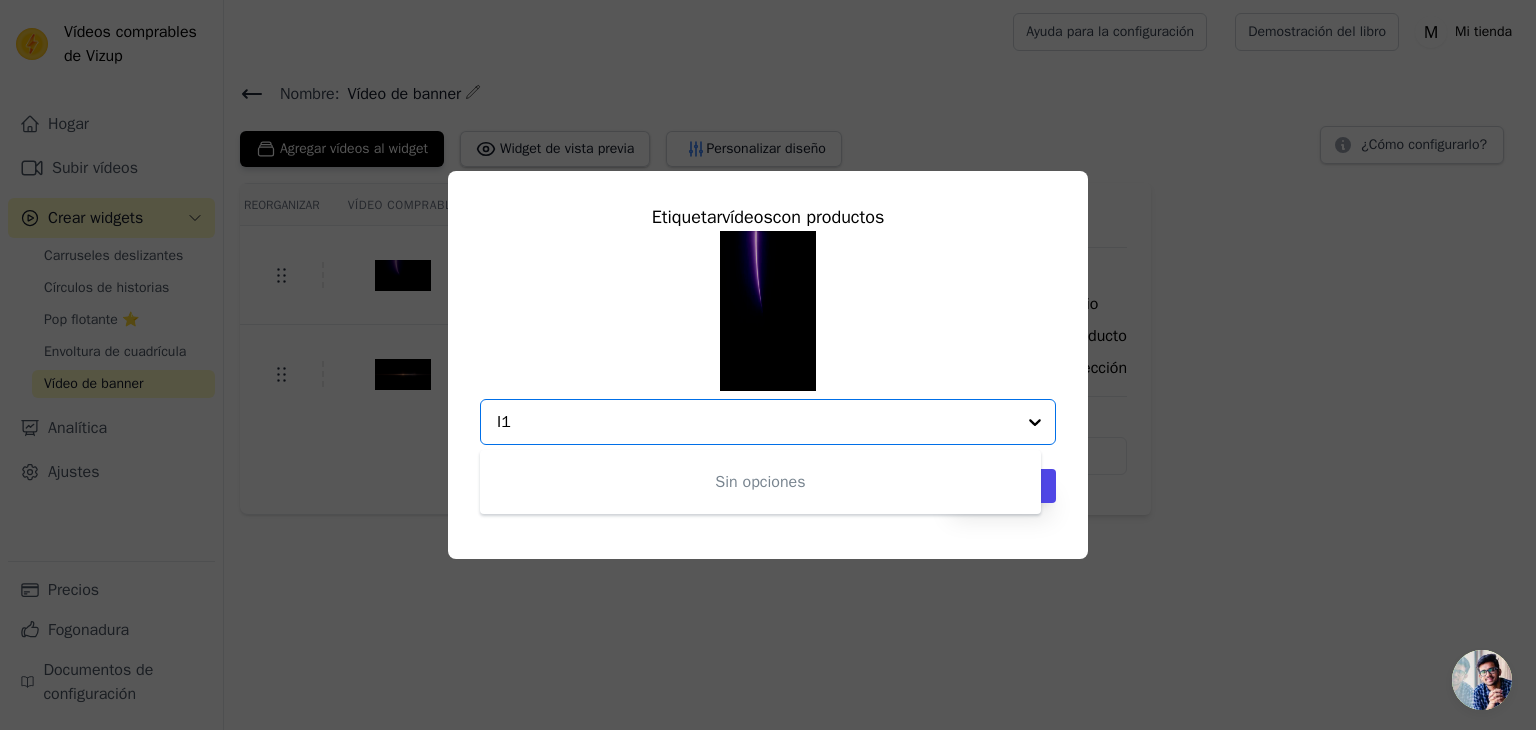type on "I" 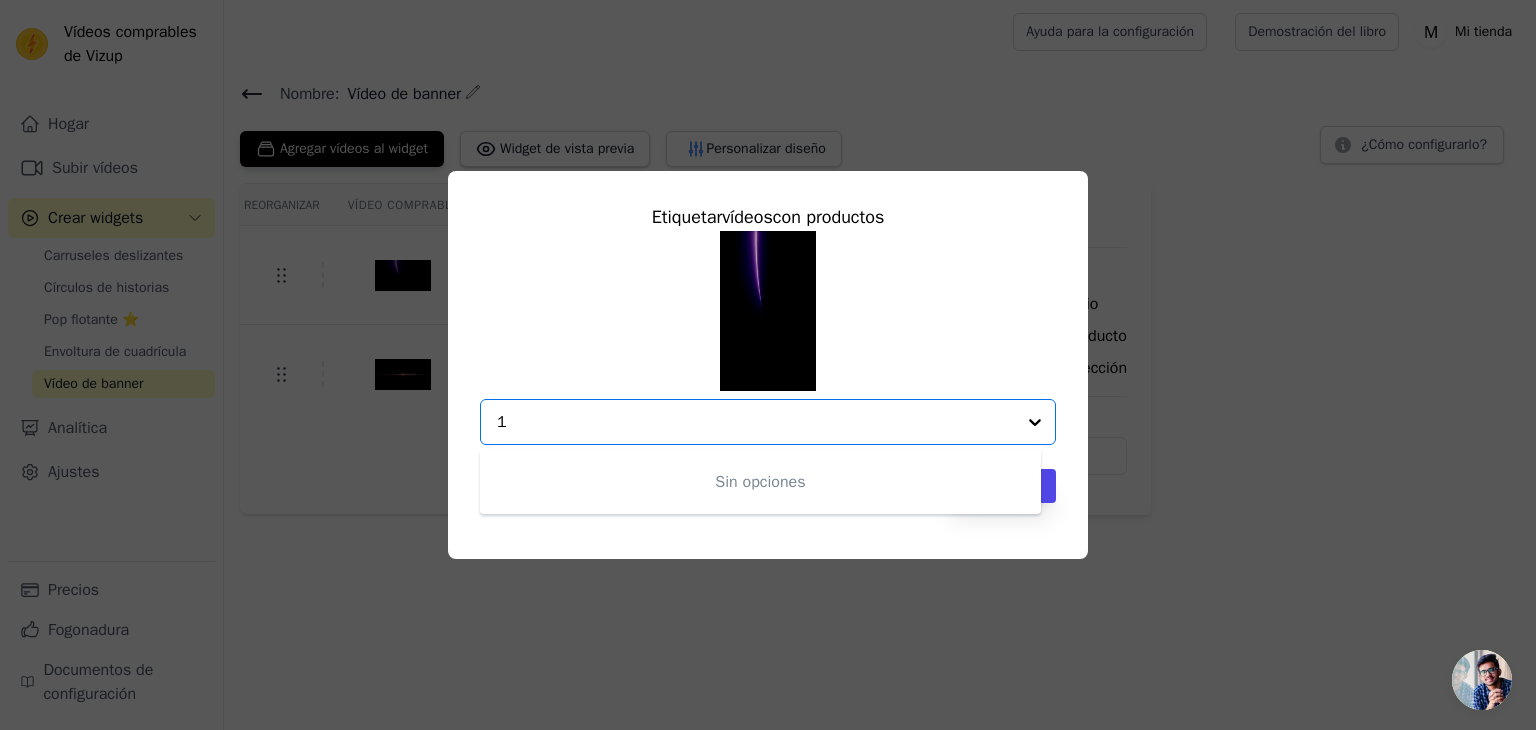 type on "14" 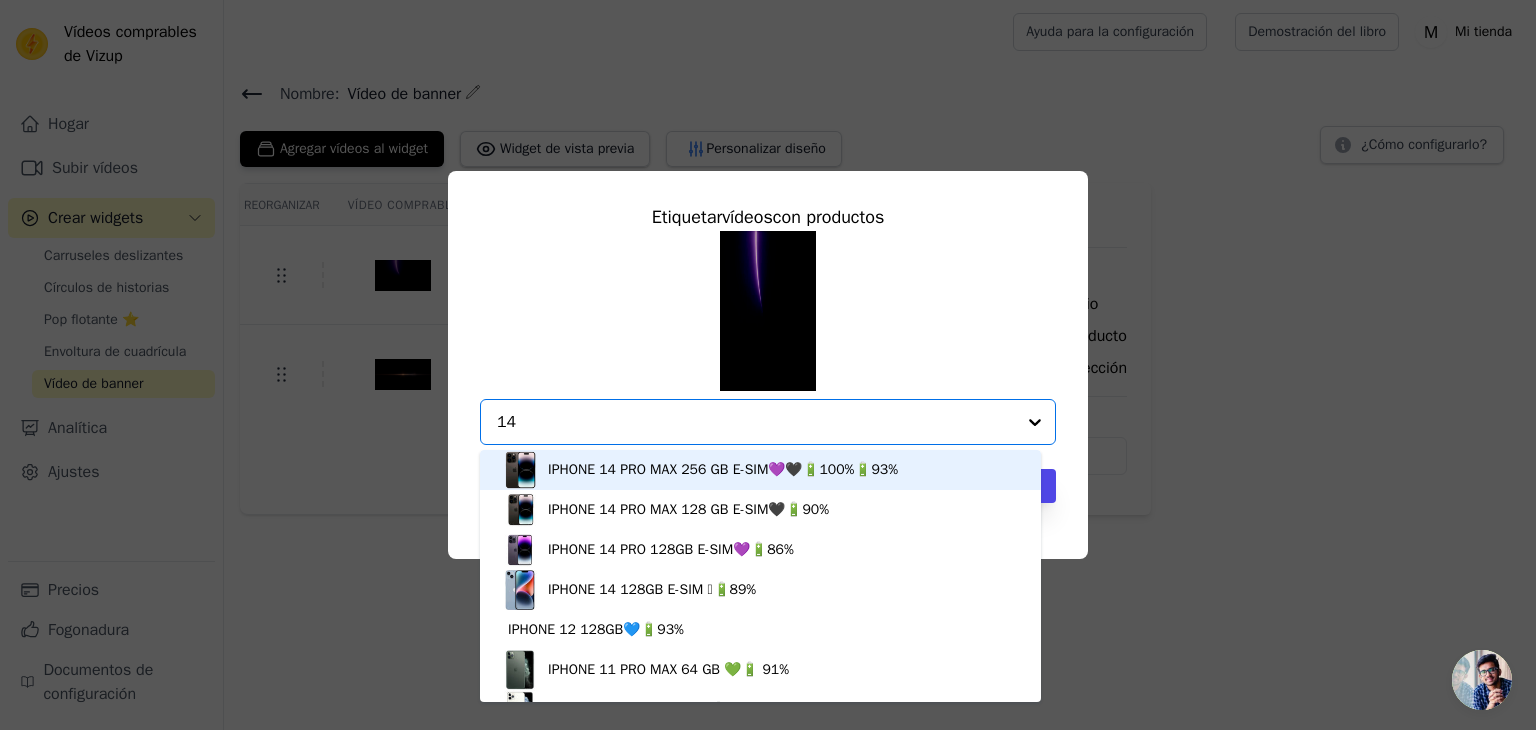 click on "IPHONE 14 PRO MAX 256 GB E-SIM💜🖤🔋100%🔋93%" at bounding box center (723, 469) 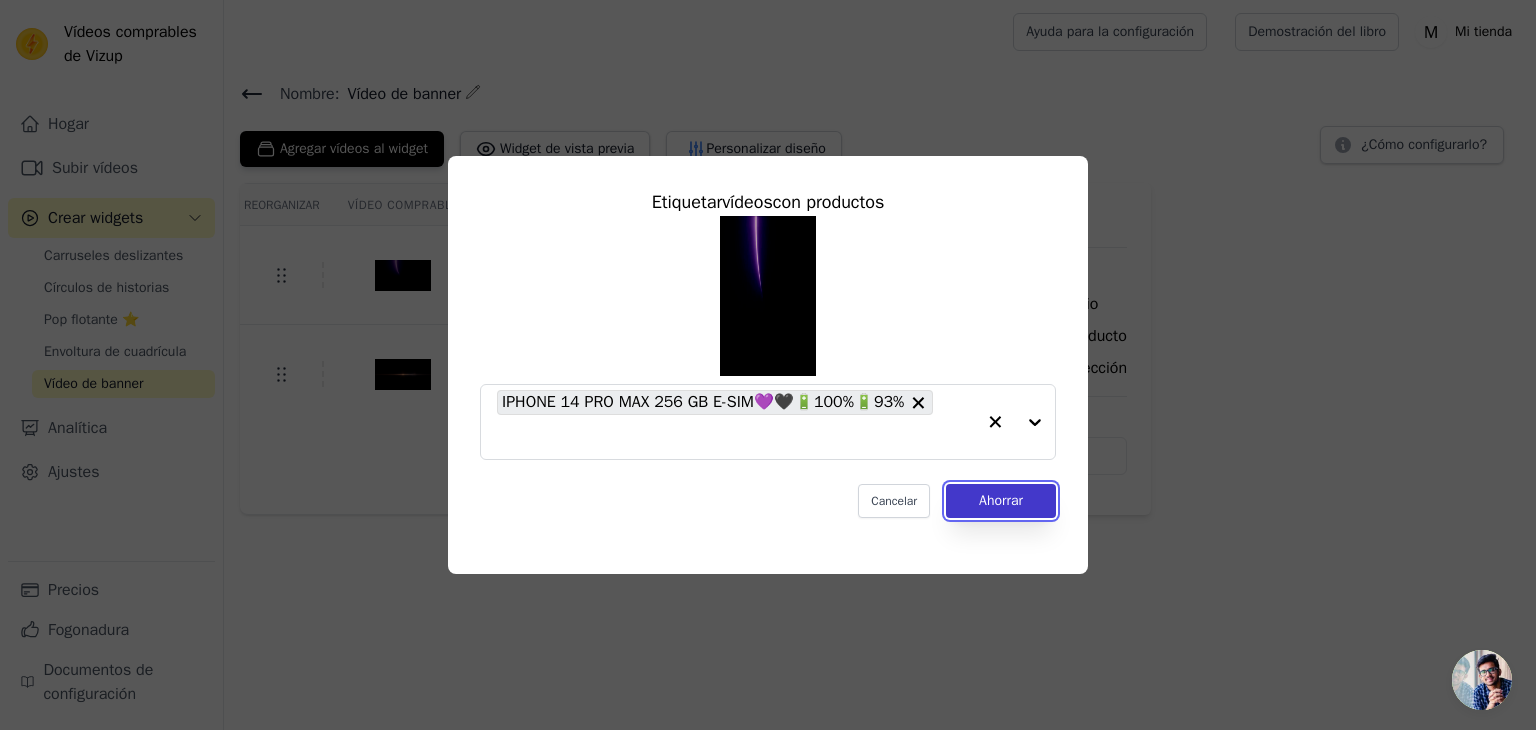 click on "Ahorrar" at bounding box center [1001, 500] 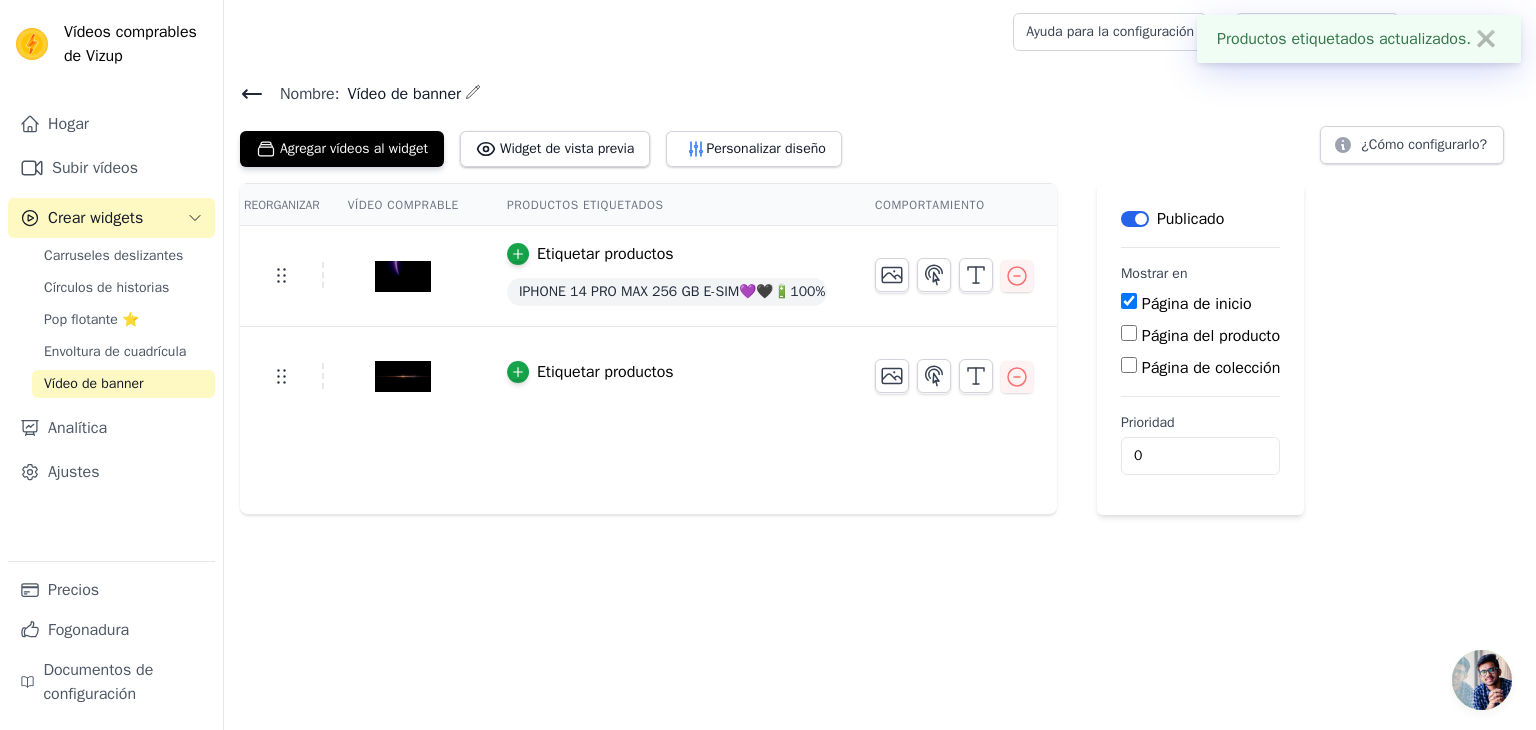 click on "Etiquetar productos" at bounding box center (605, 372) 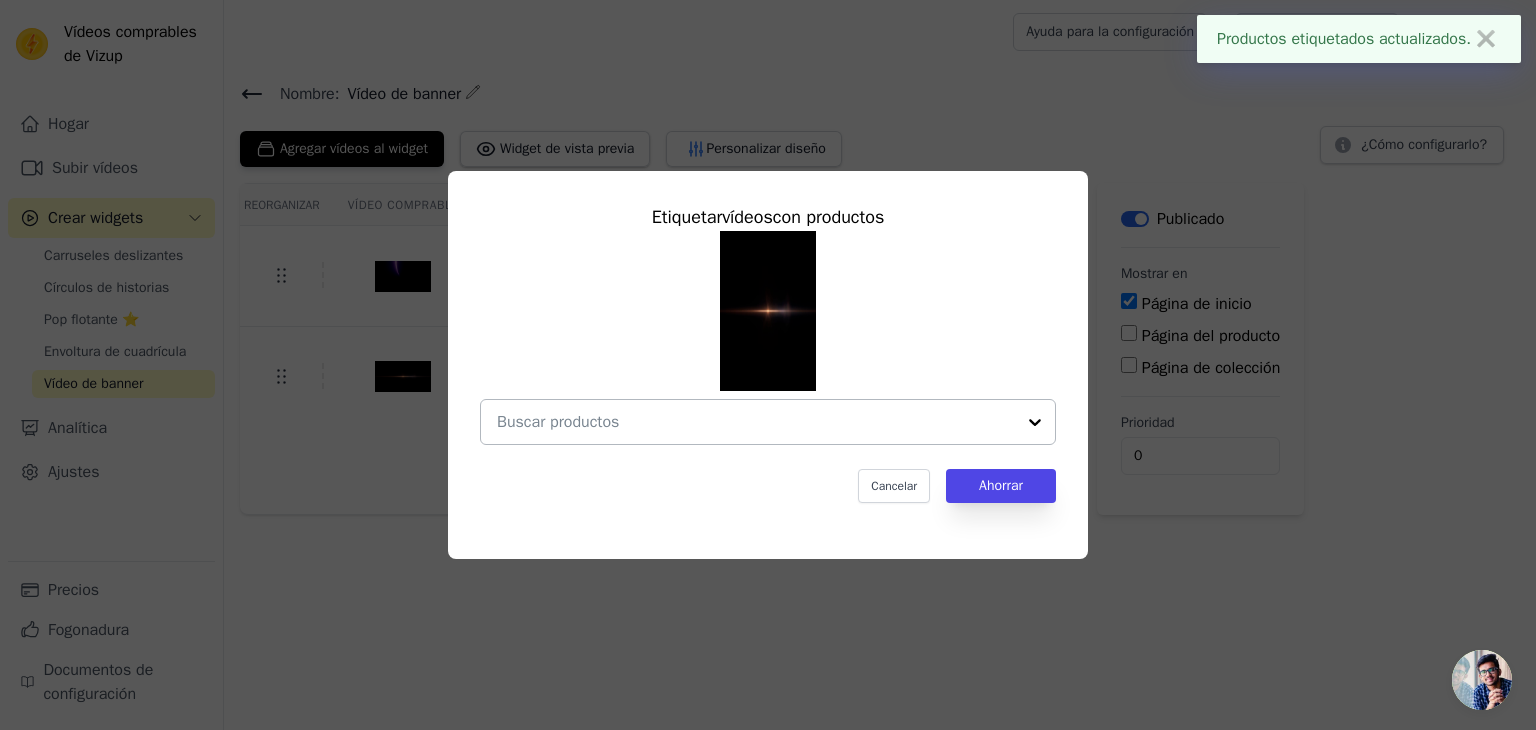click at bounding box center [1035, 422] 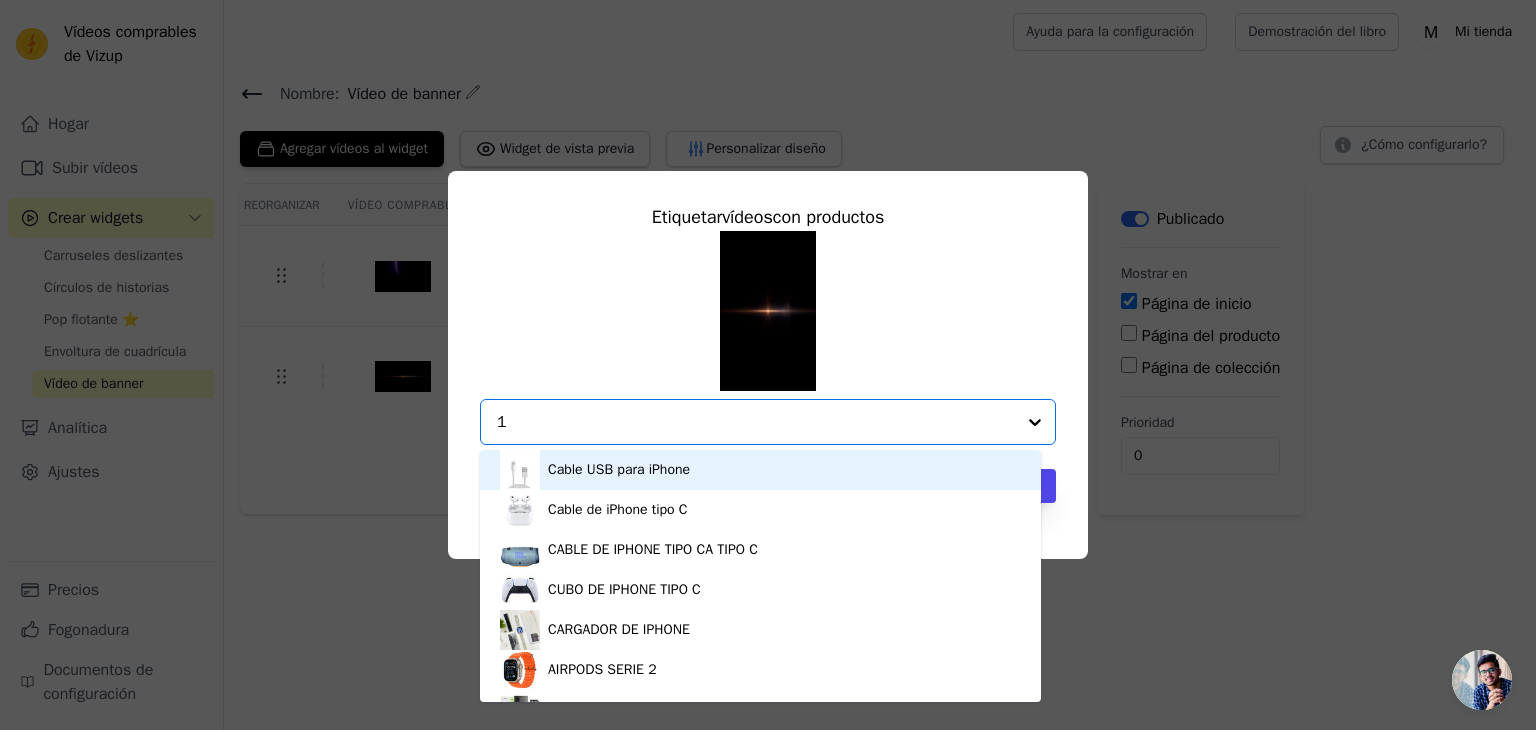 type on "16" 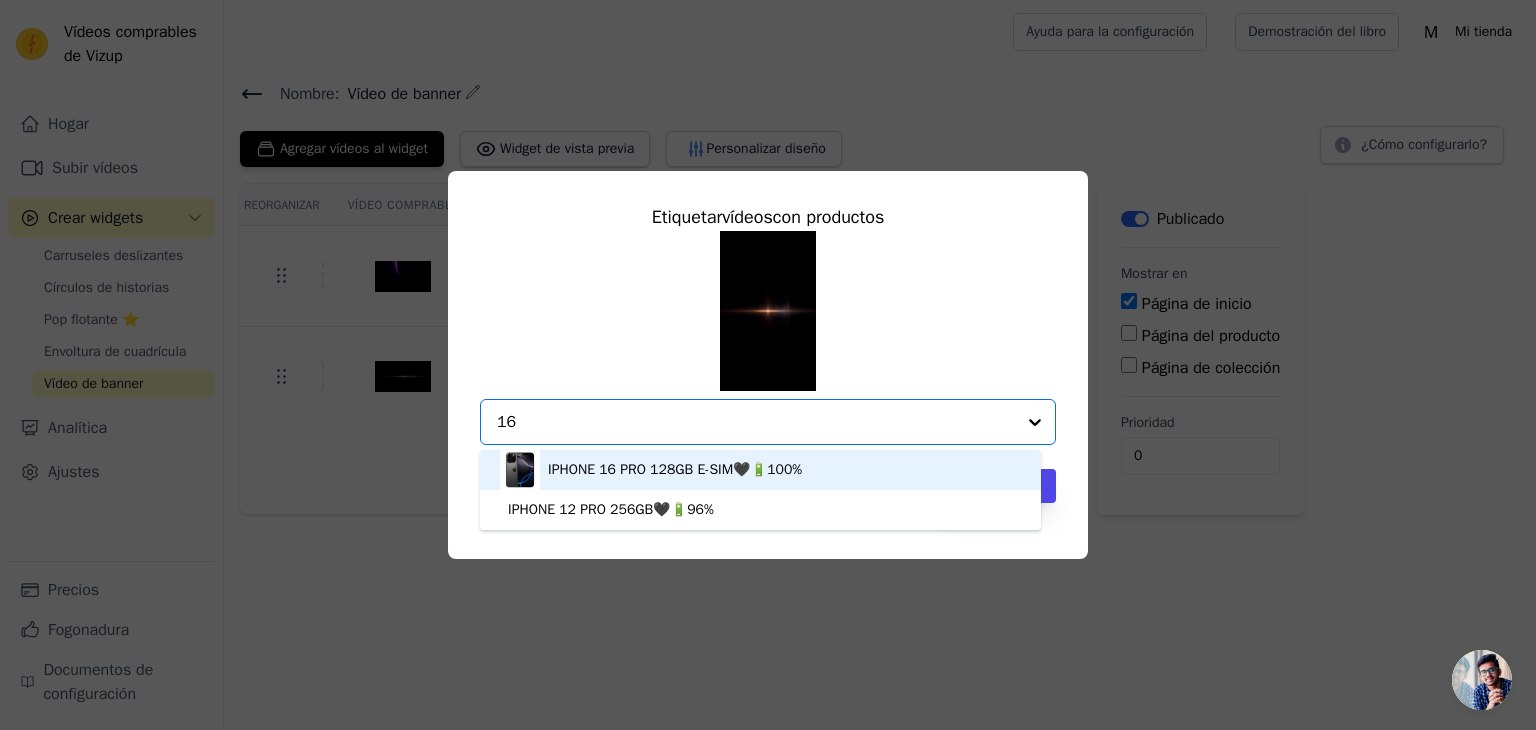 click on "IPHONE 16 PRO 128GB E-SIM🖤🔋100%" at bounding box center [675, 469] 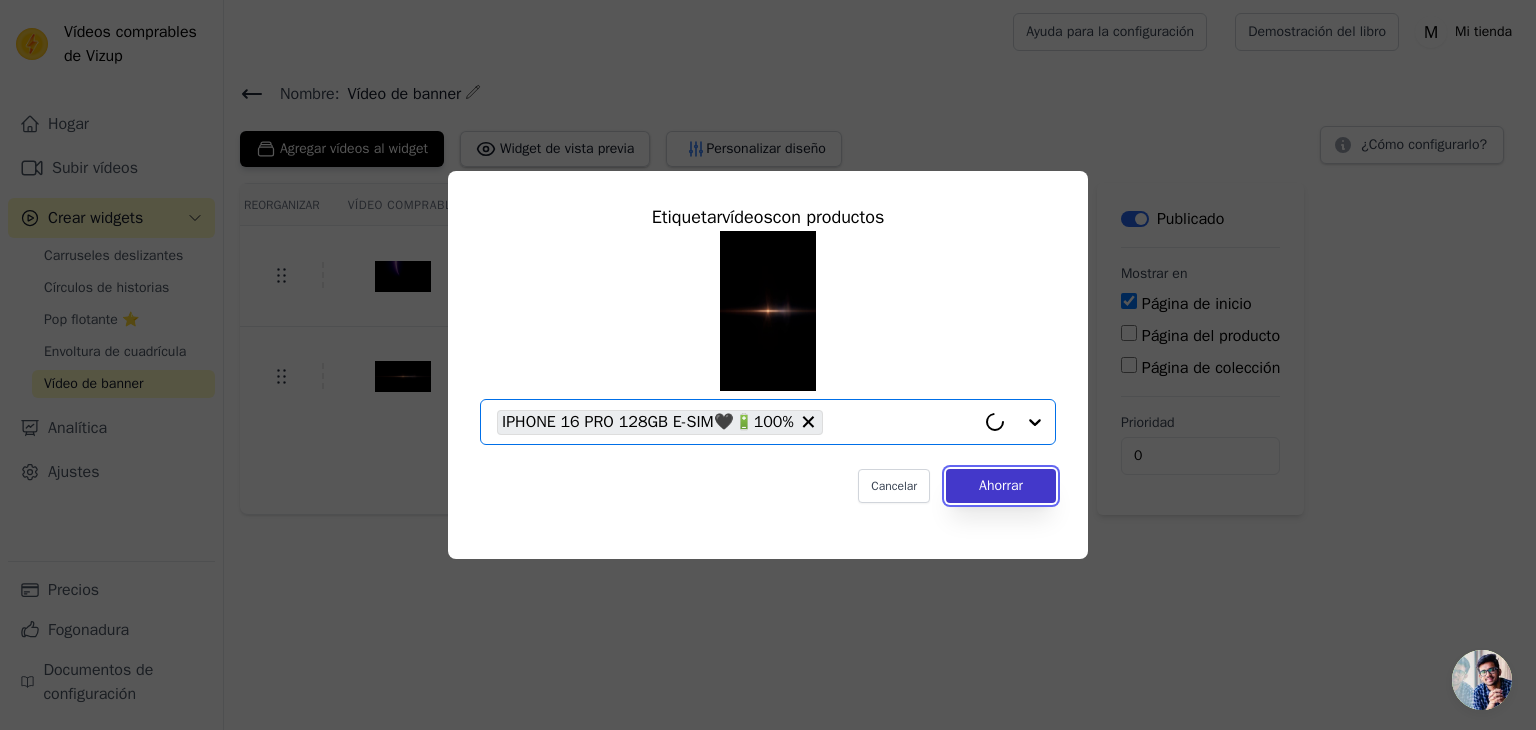 click on "Ahorrar" at bounding box center (1001, 486) 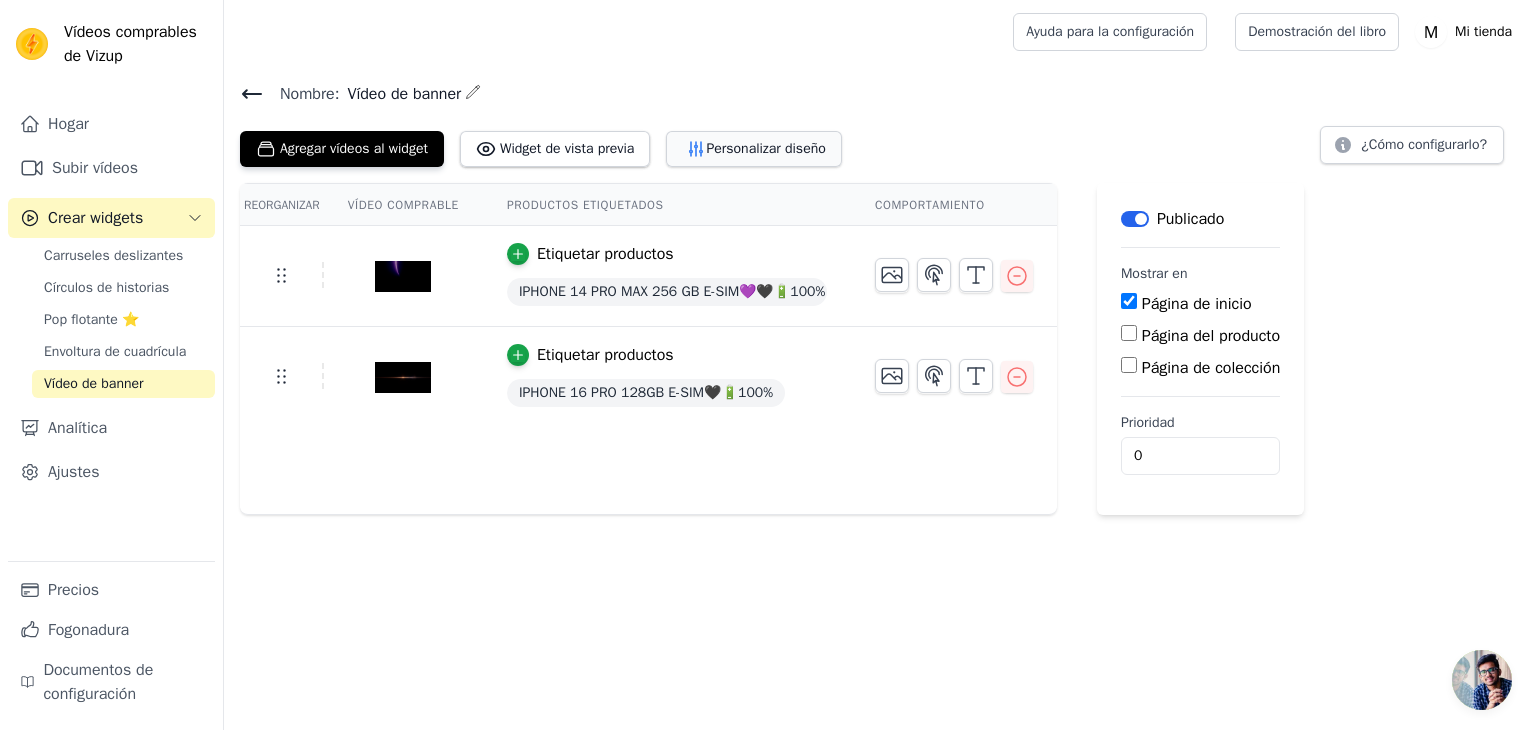 click on "Personalizar diseño" at bounding box center (765, 148) 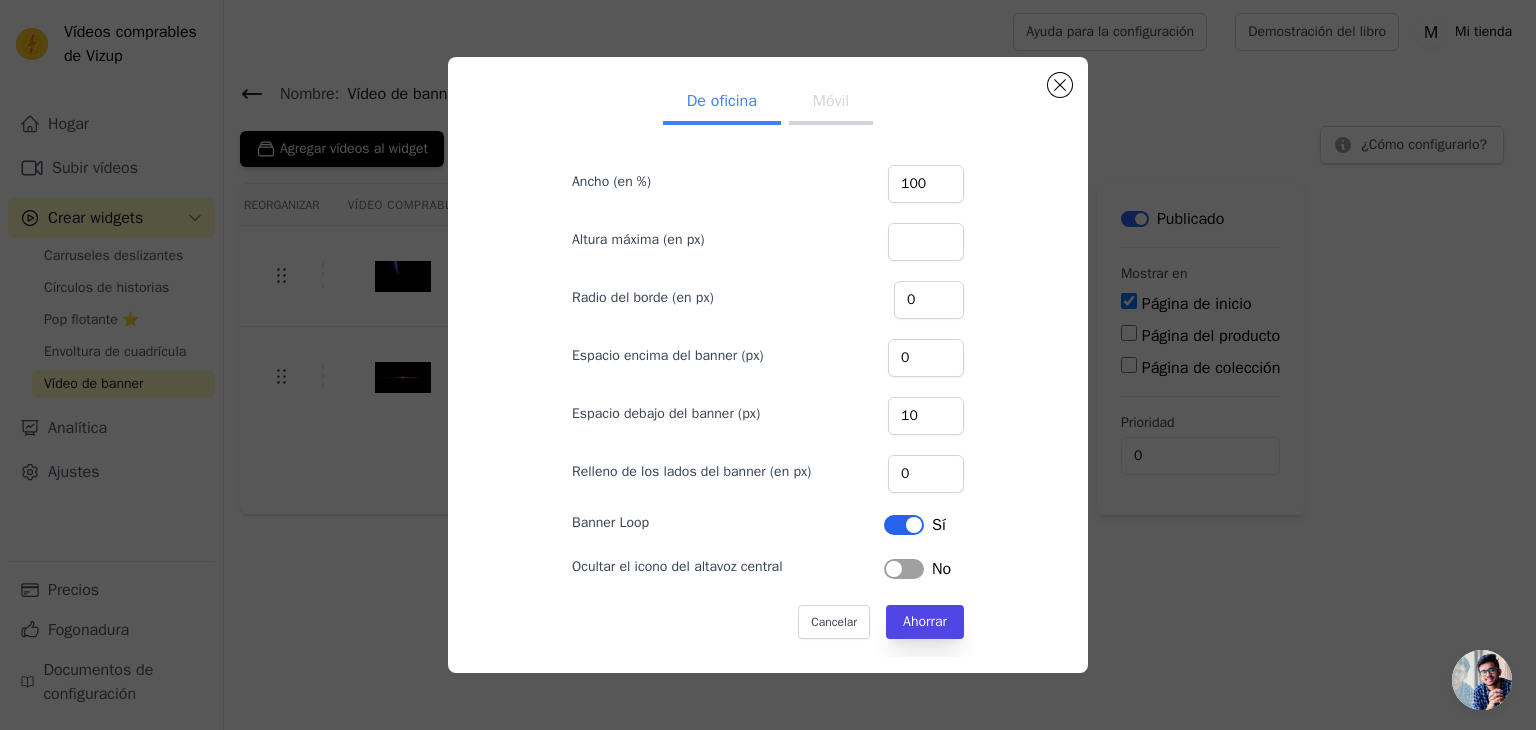 scroll, scrollTop: 31, scrollLeft: 0, axis: vertical 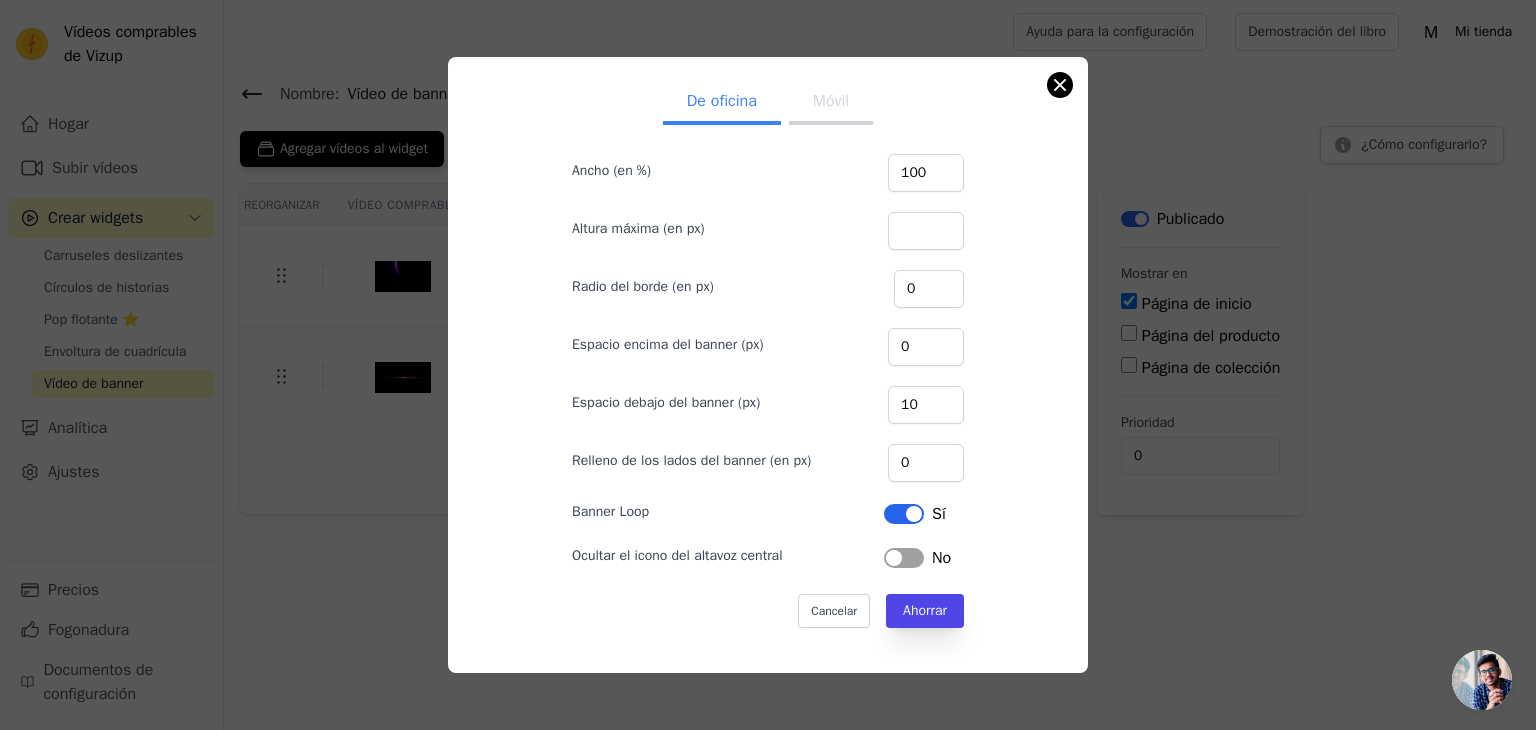 drag, startPoint x: 1052, startPoint y: 69, endPoint x: 1064, endPoint y: 76, distance: 13.892444 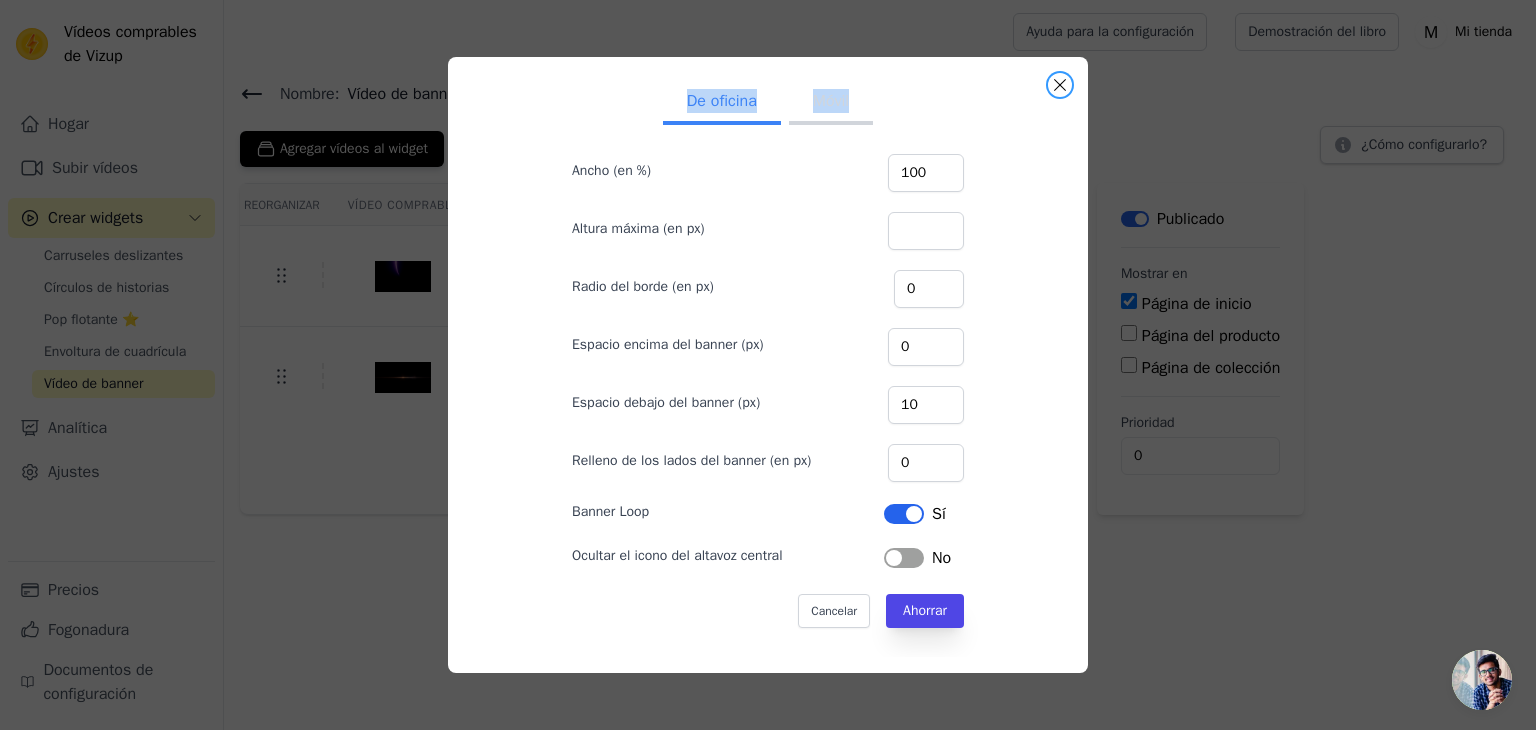 click at bounding box center (1060, 85) 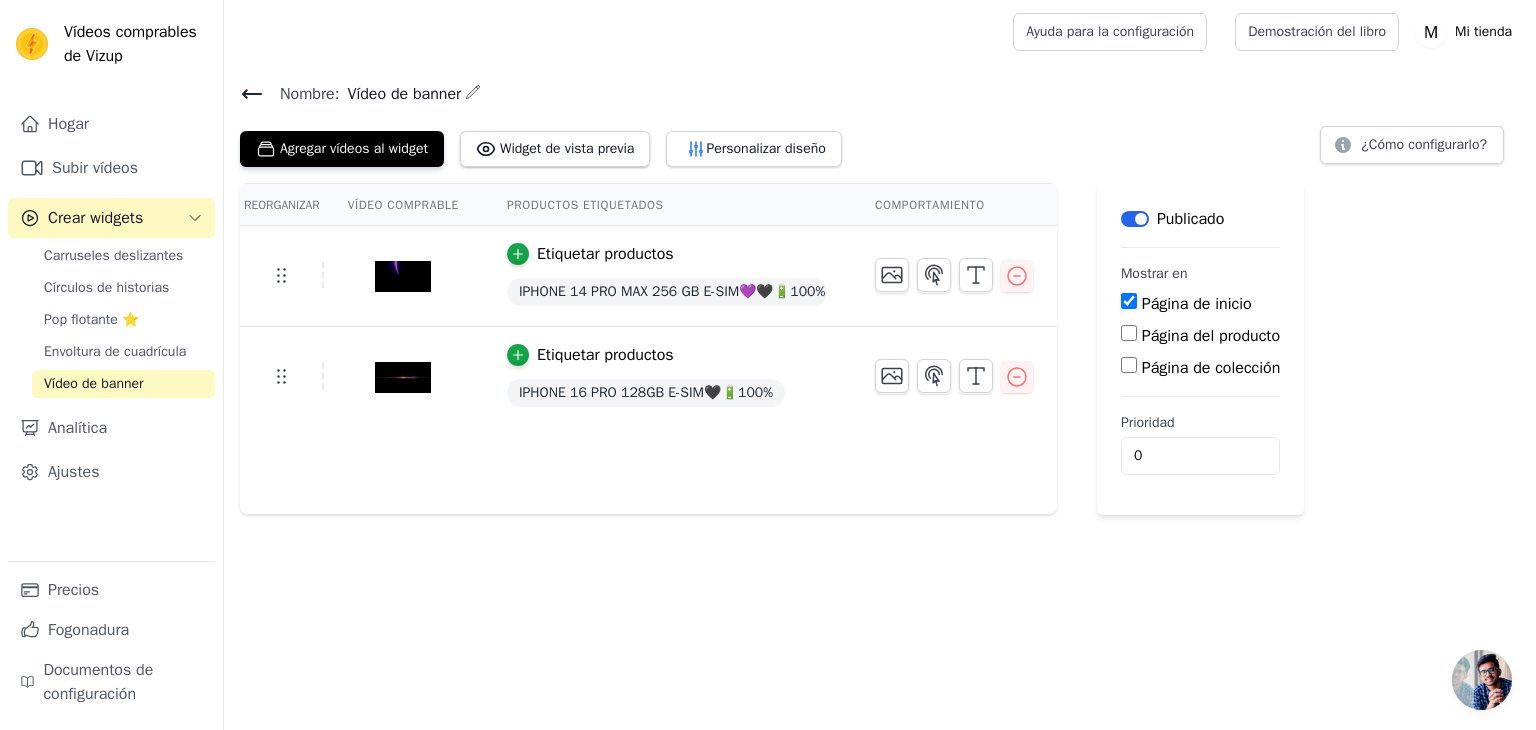 click on "Reorganizar   Vídeo comprable   Productos etiquetados   Comportamiento             Etiquetar productos   IPHONE 14 PRO MAX 256 GB E-SIM💜🖤🔋100%🔋93%                             Etiquetar productos   IPHONE 16 PRO 128GB E-SIM🖤🔋100%" at bounding box center (648, 349) 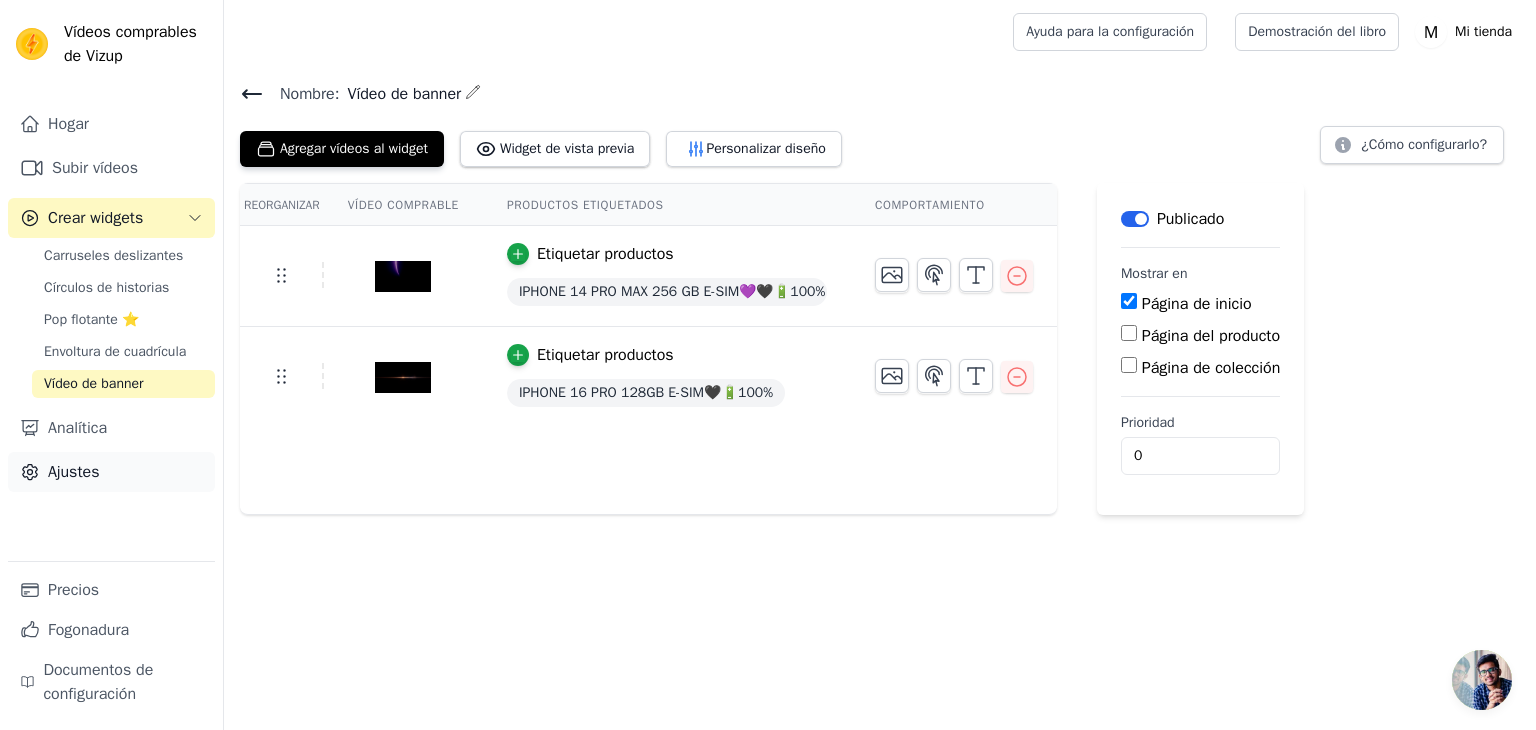 click on "Ajustes" at bounding box center (111, 472) 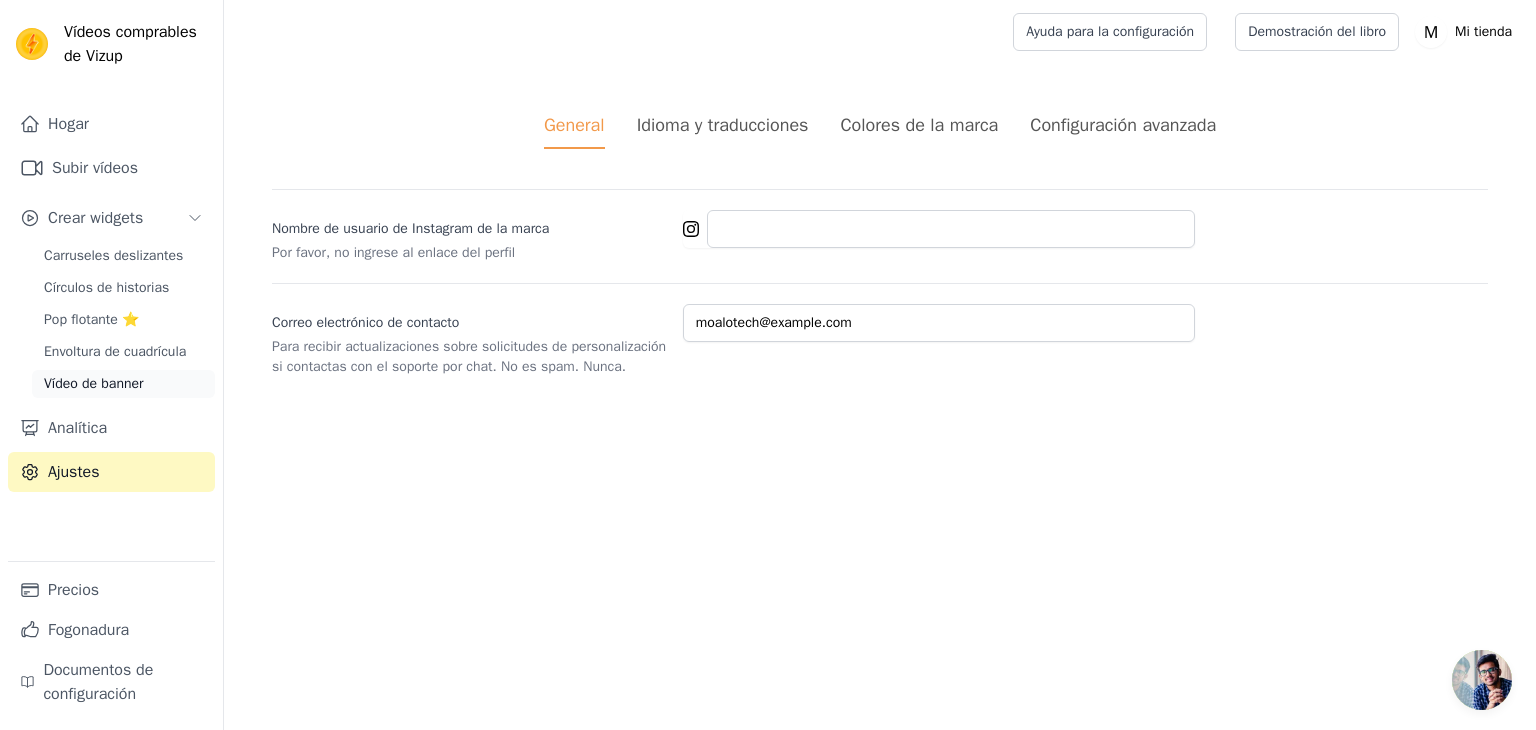 click on "Vídeo de banner" at bounding box center (94, 383) 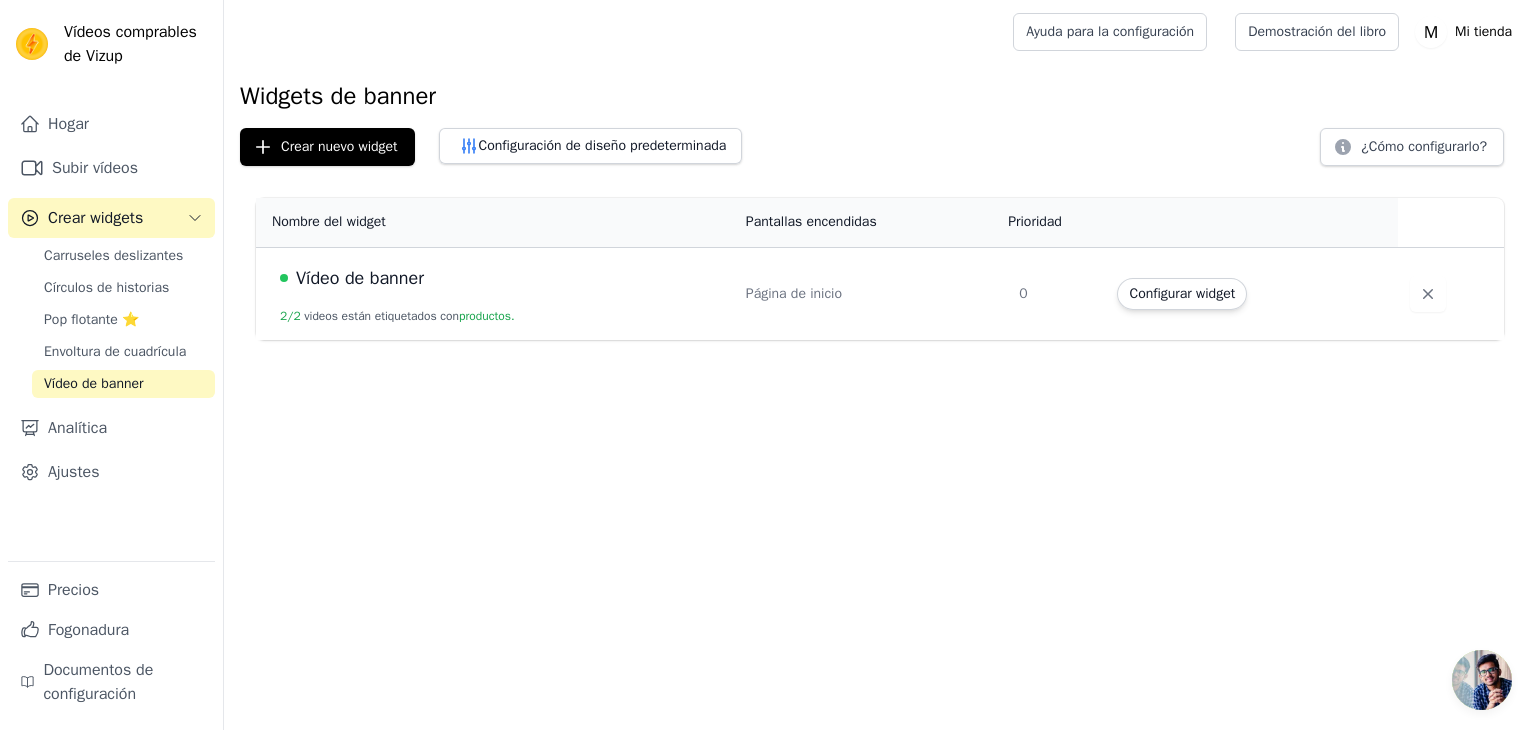 click on "Vídeo de banner   2/2    videos están etiquetados con
productos  ." at bounding box center [495, 293] 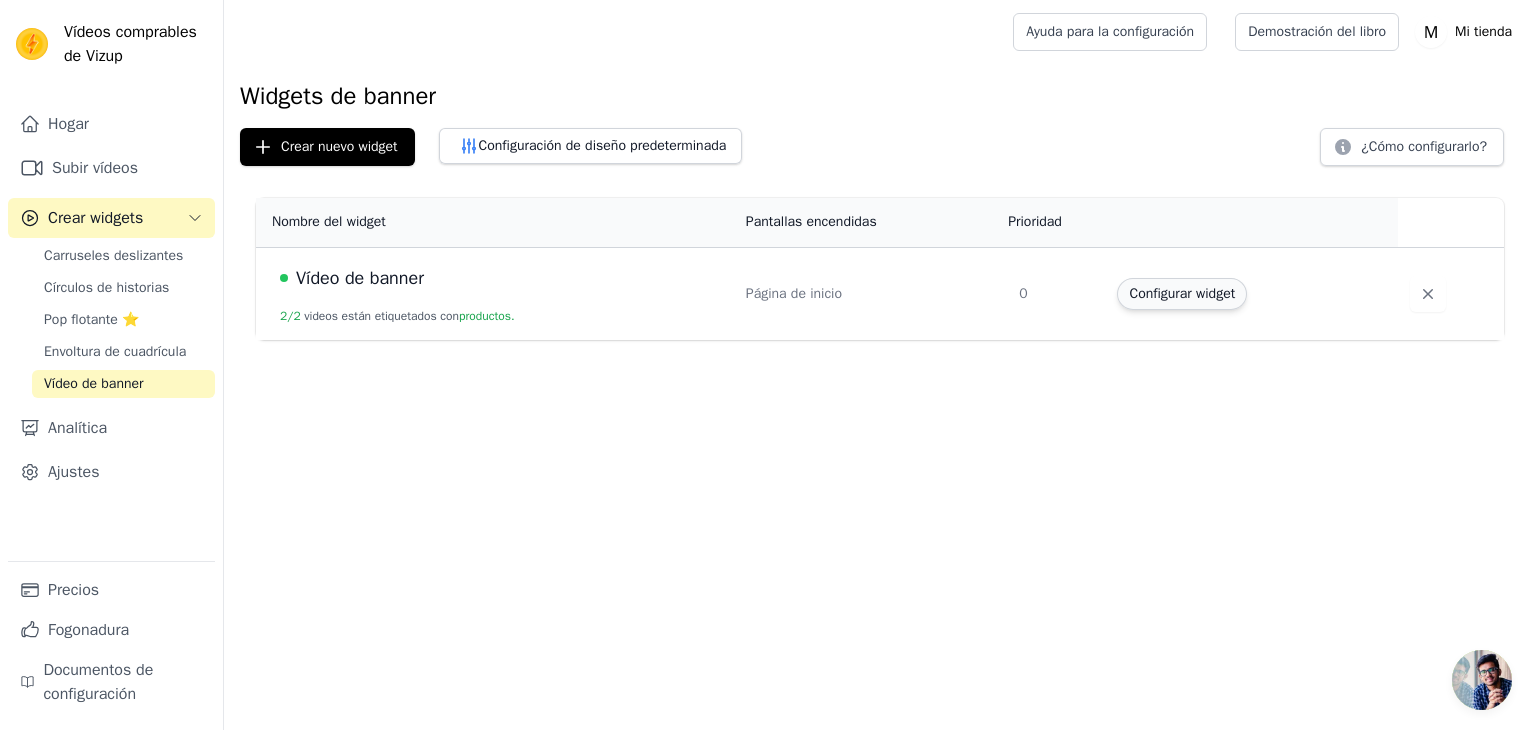 click on "Configurar widget" at bounding box center [1182, 293] 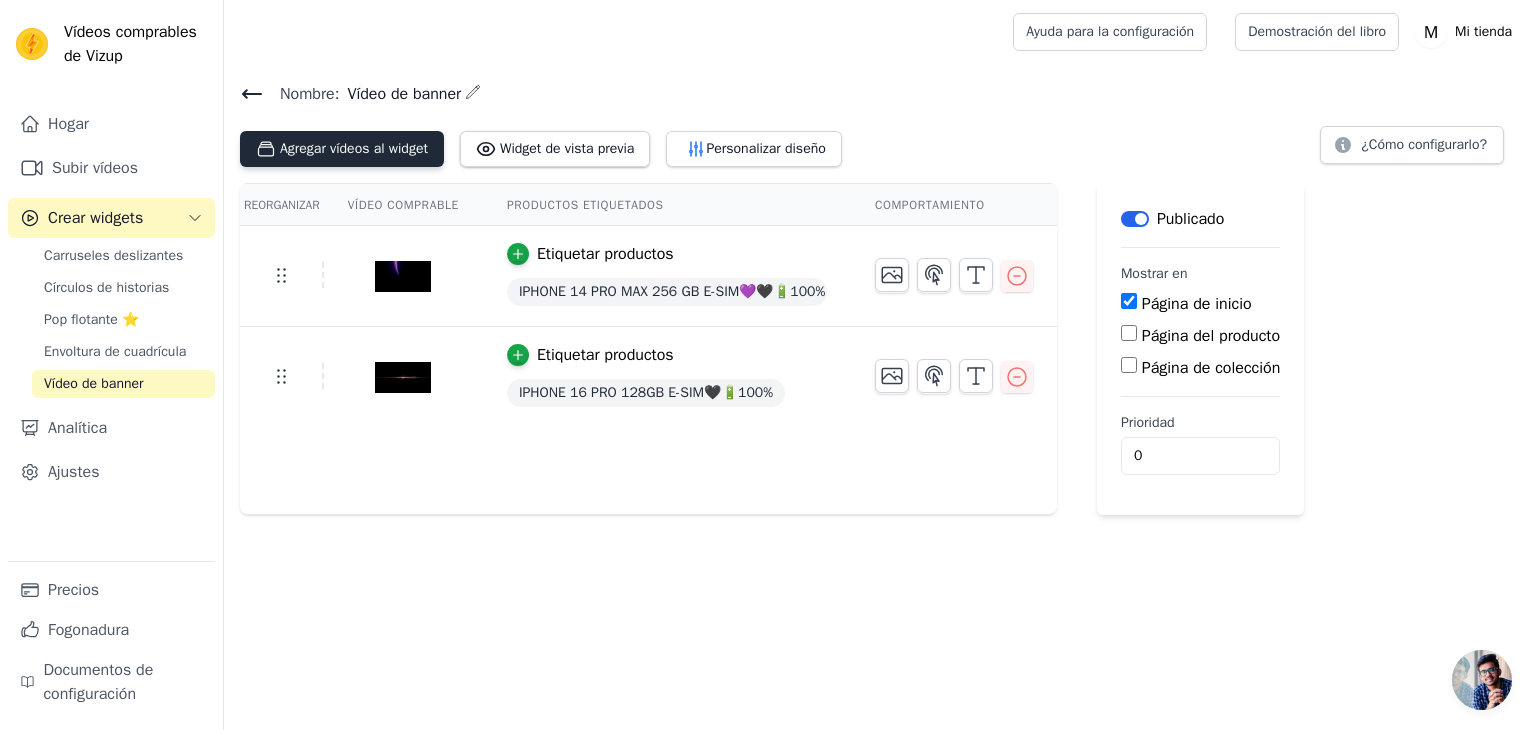 click on "Agregar vídeos al widget" at bounding box center [354, 148] 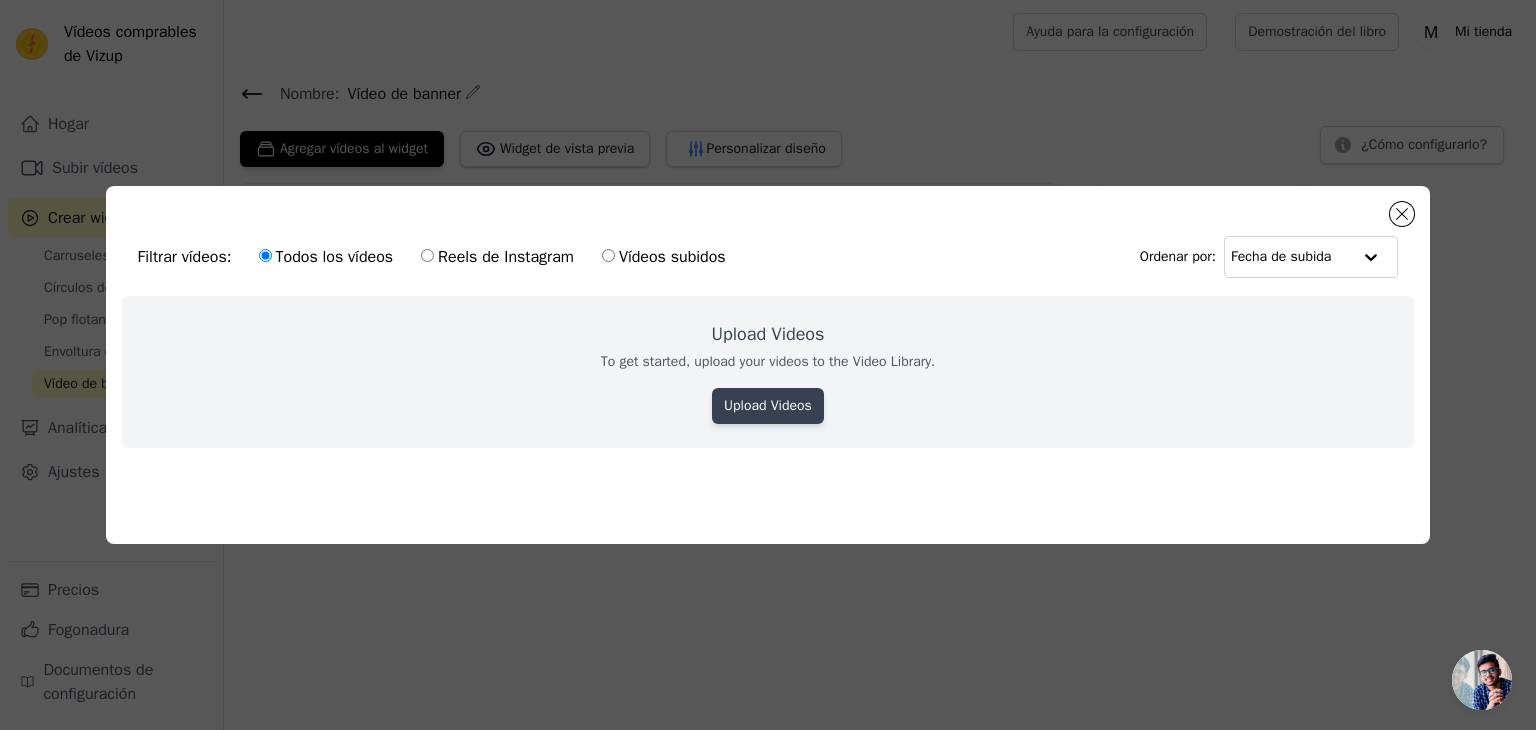 click on "Upload Videos" at bounding box center (768, 406) 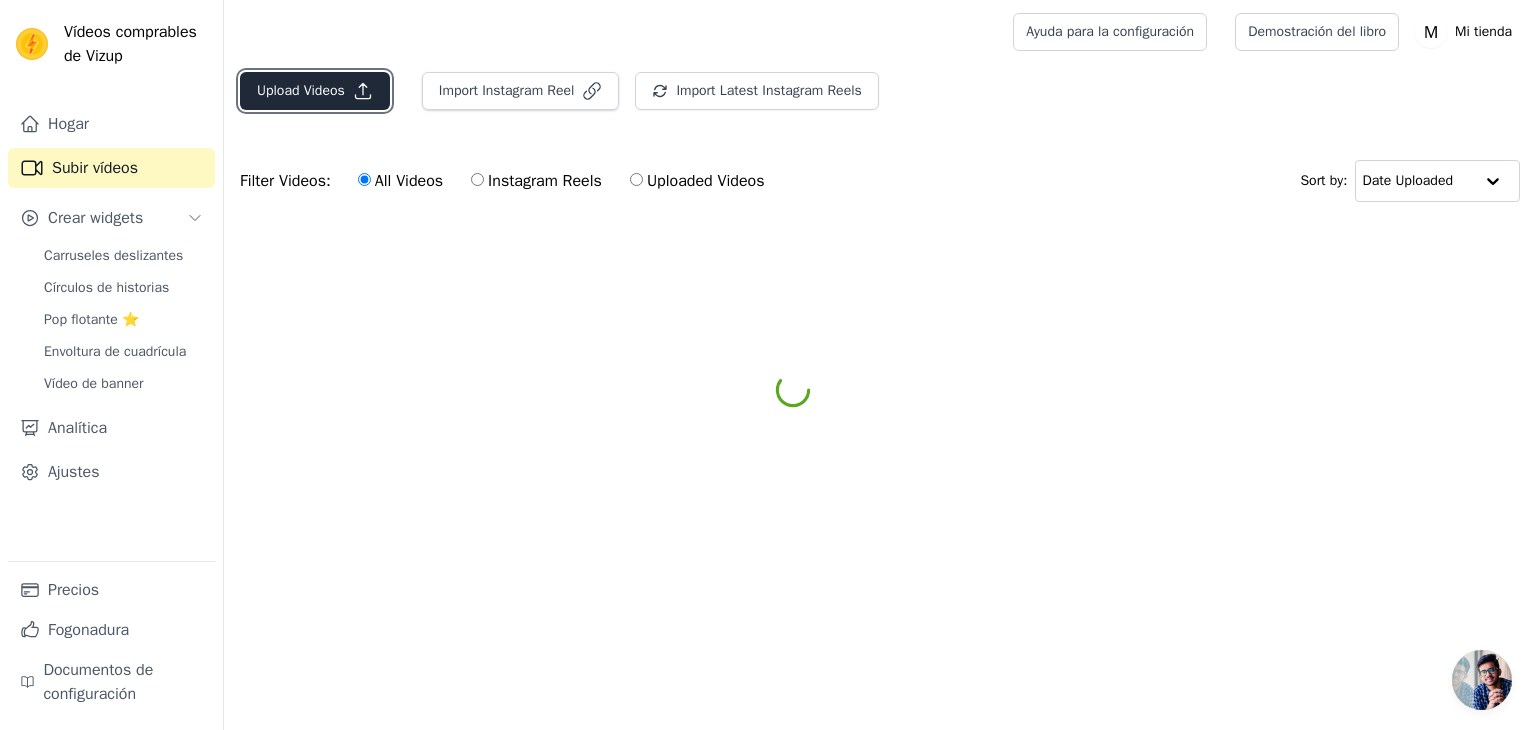 click on "Upload Videos" at bounding box center (315, 91) 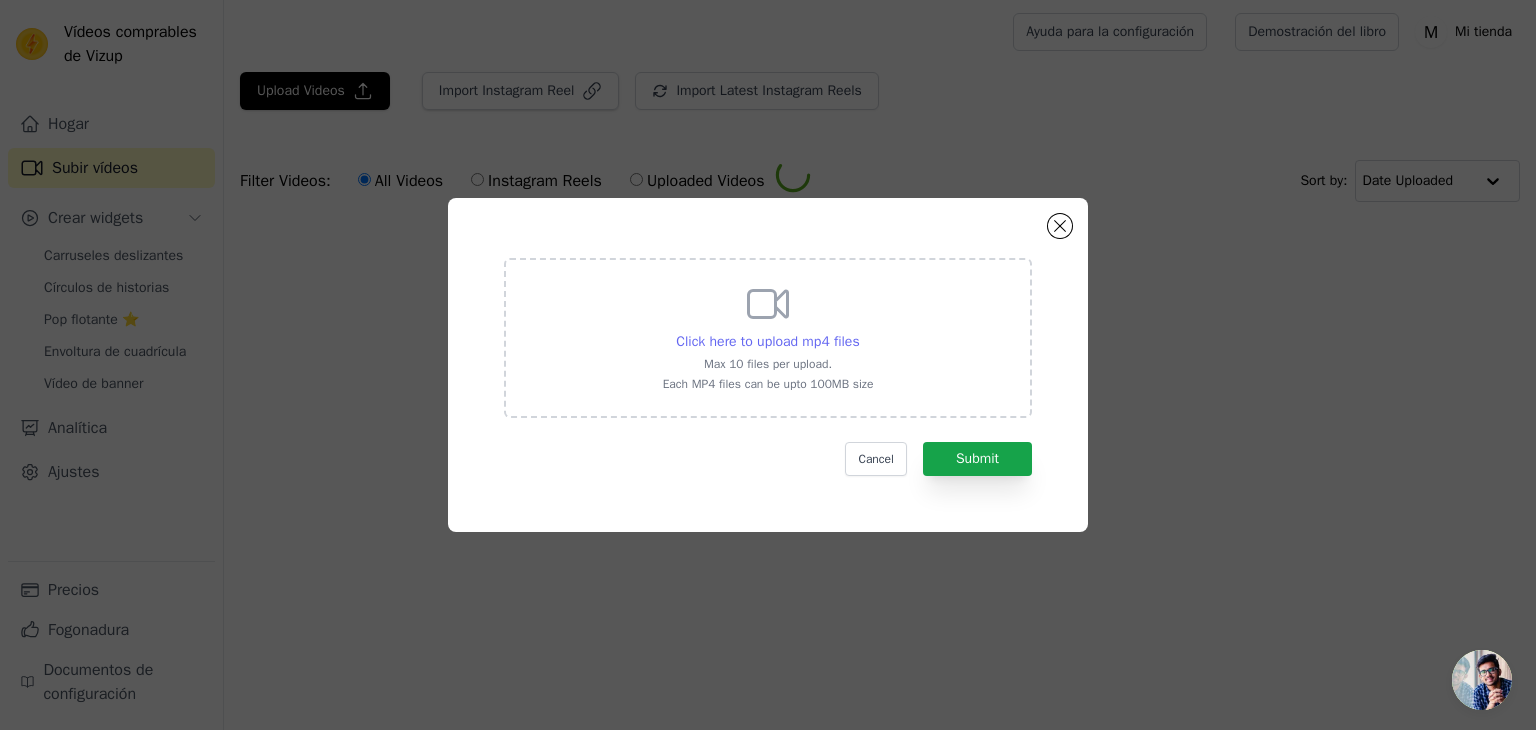 click on "Click here to upload mp4 files" at bounding box center [767, 341] 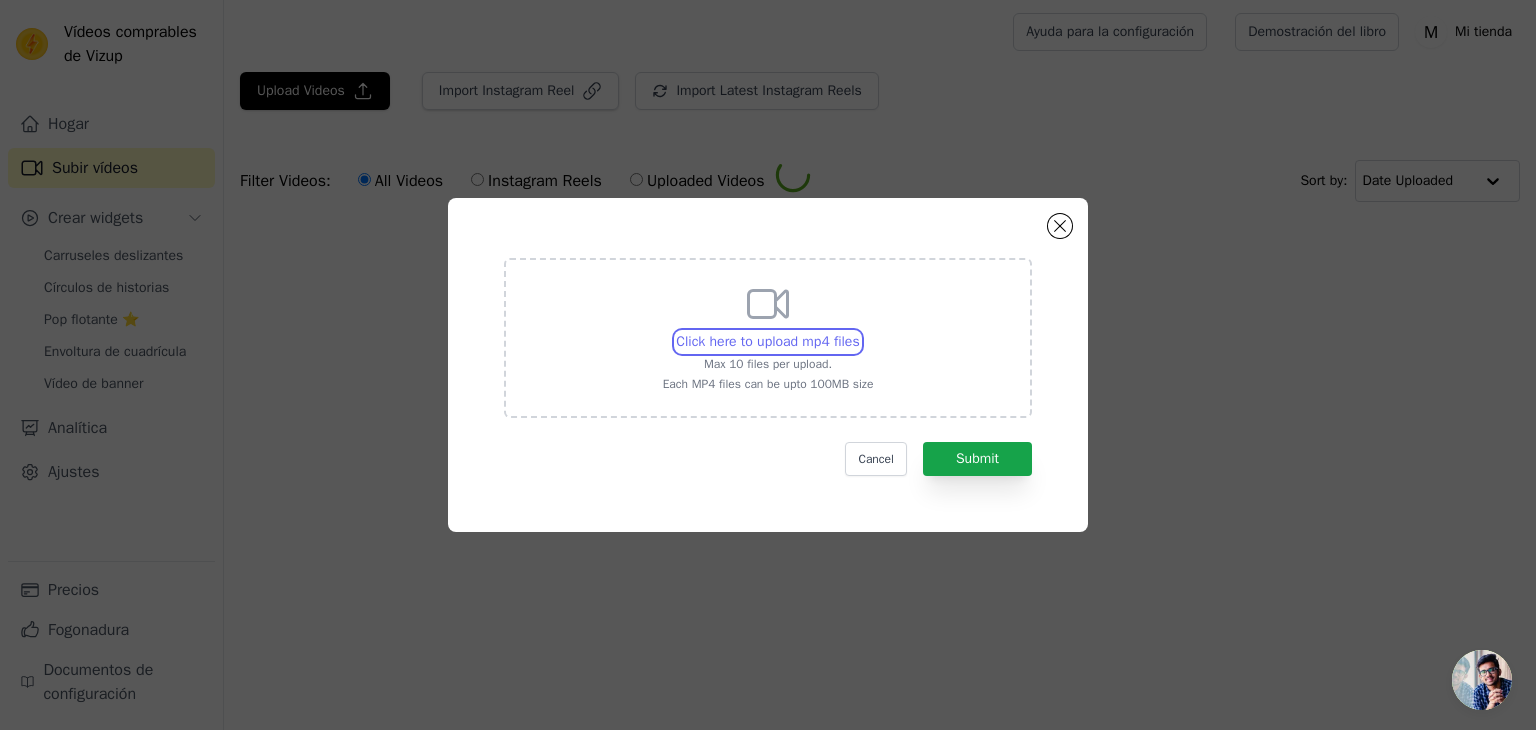 click on "Click here to upload mp4 files     Max 10 files per upload.   Each MP4 files can be upto 100MB size" at bounding box center (859, 331) 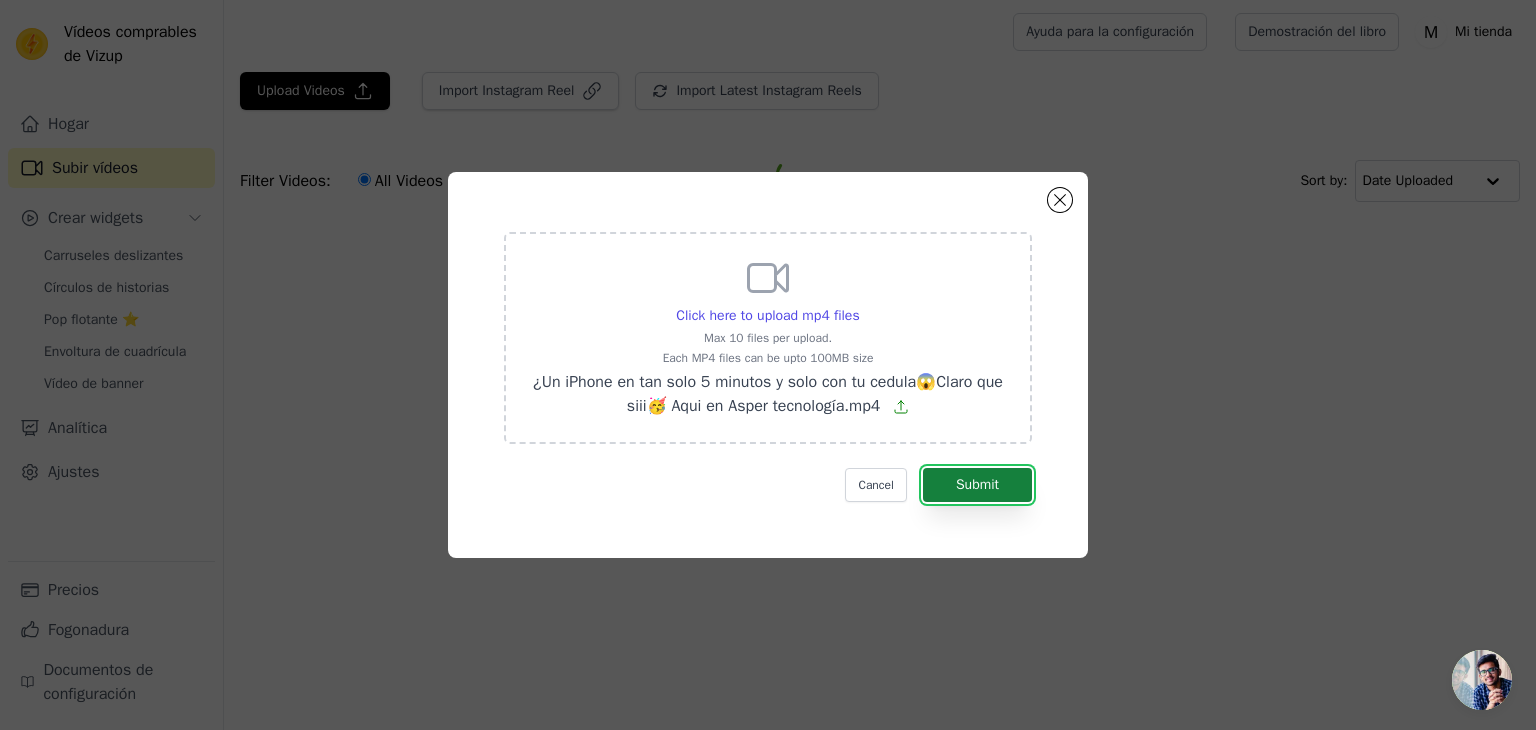 click on "Submit" at bounding box center (977, 485) 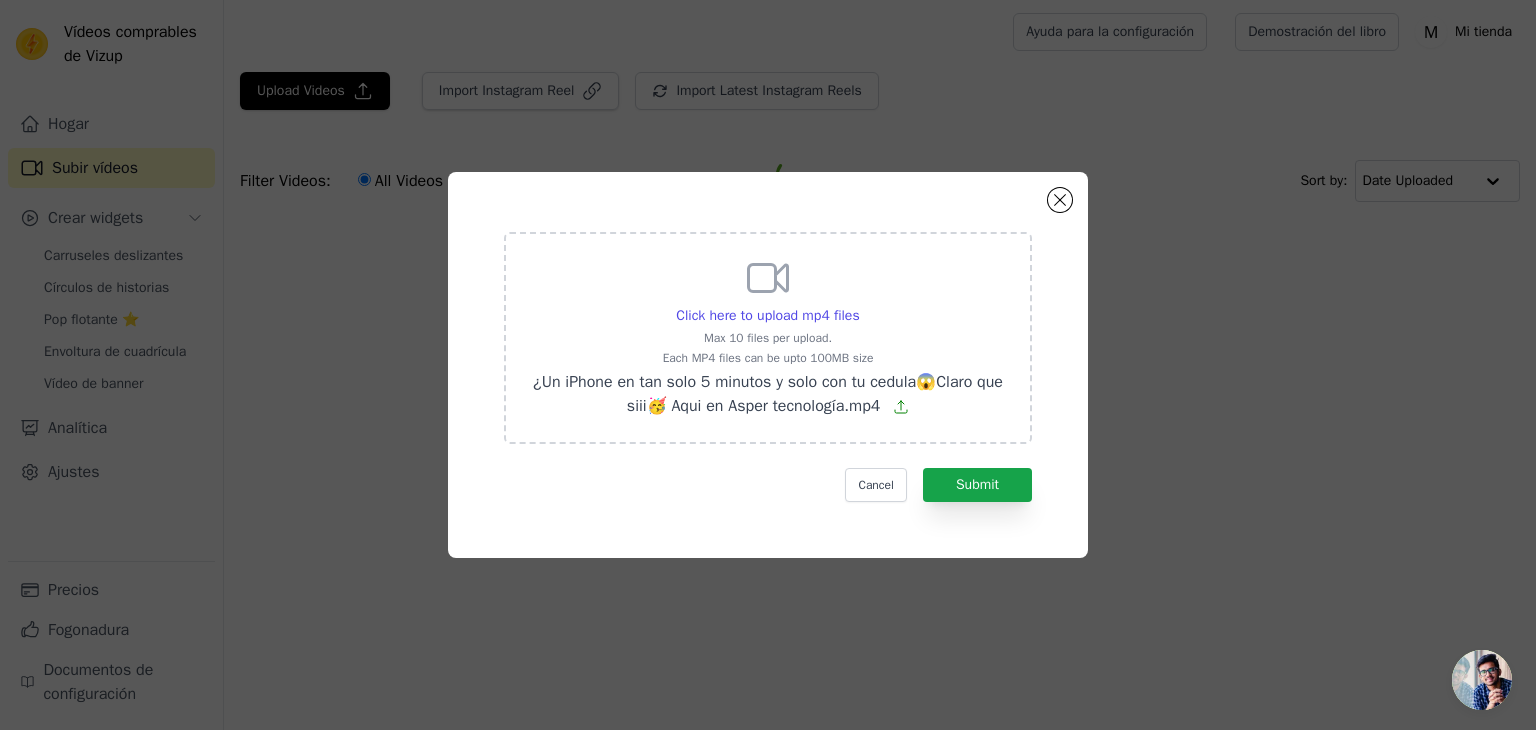 click on "Cancel   Submit" at bounding box center [768, 485] 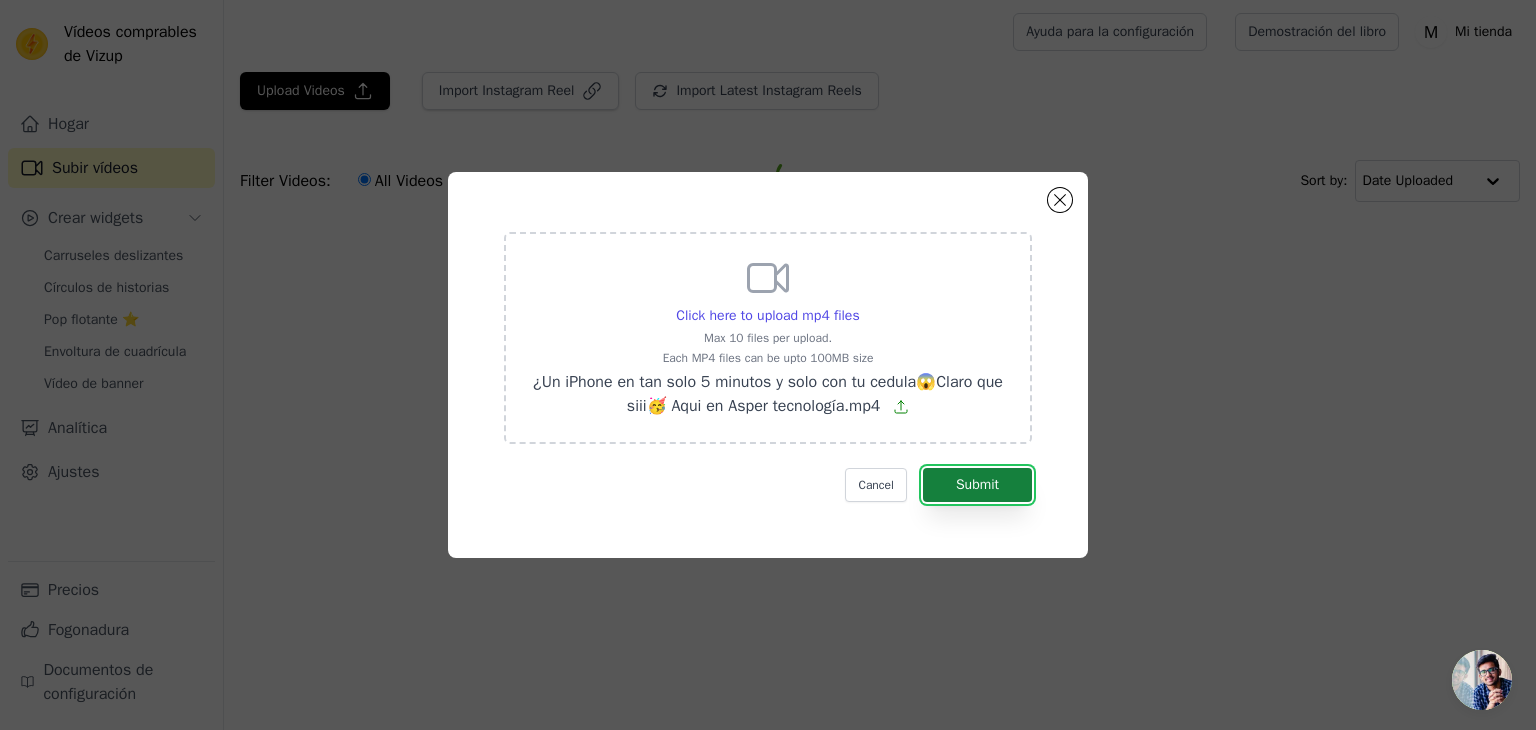 click on "Submit" at bounding box center [977, 485] 